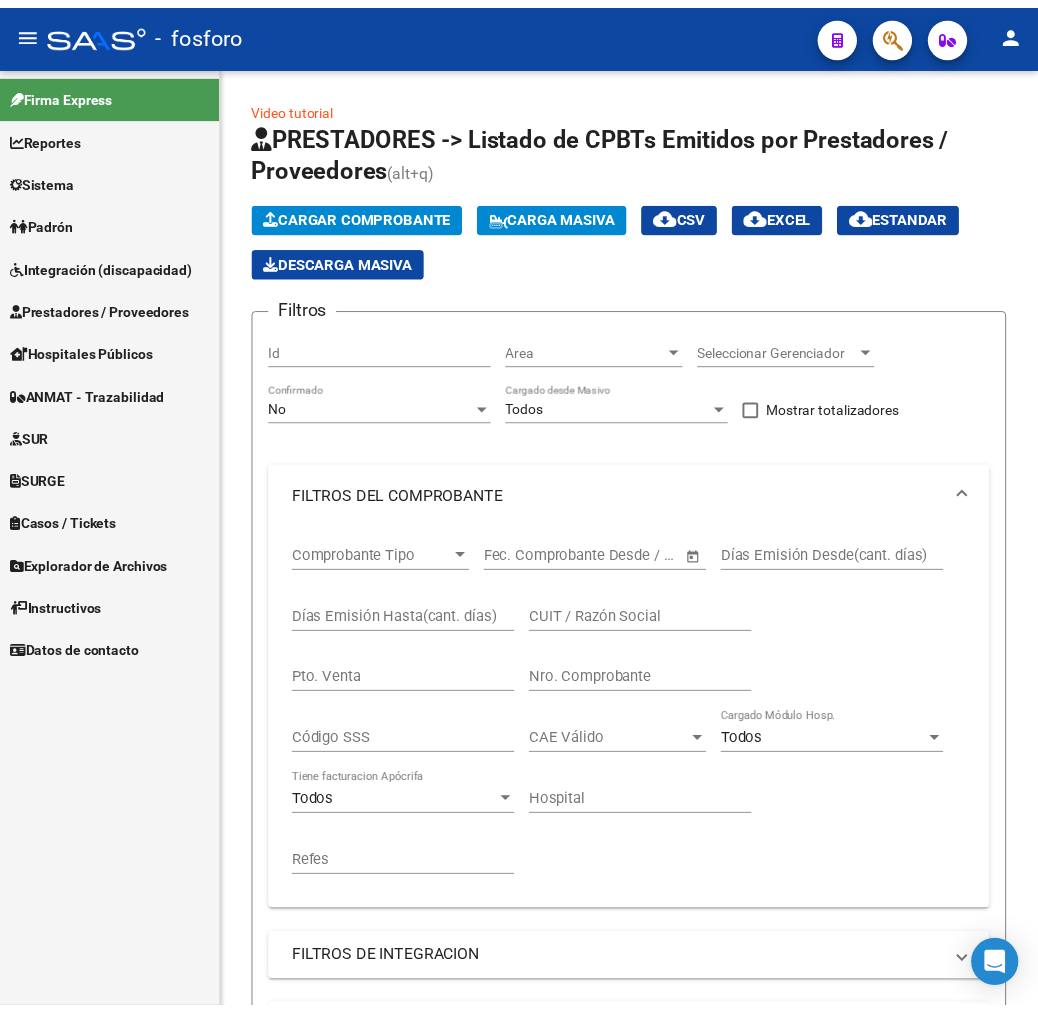 scroll, scrollTop: 0, scrollLeft: 0, axis: both 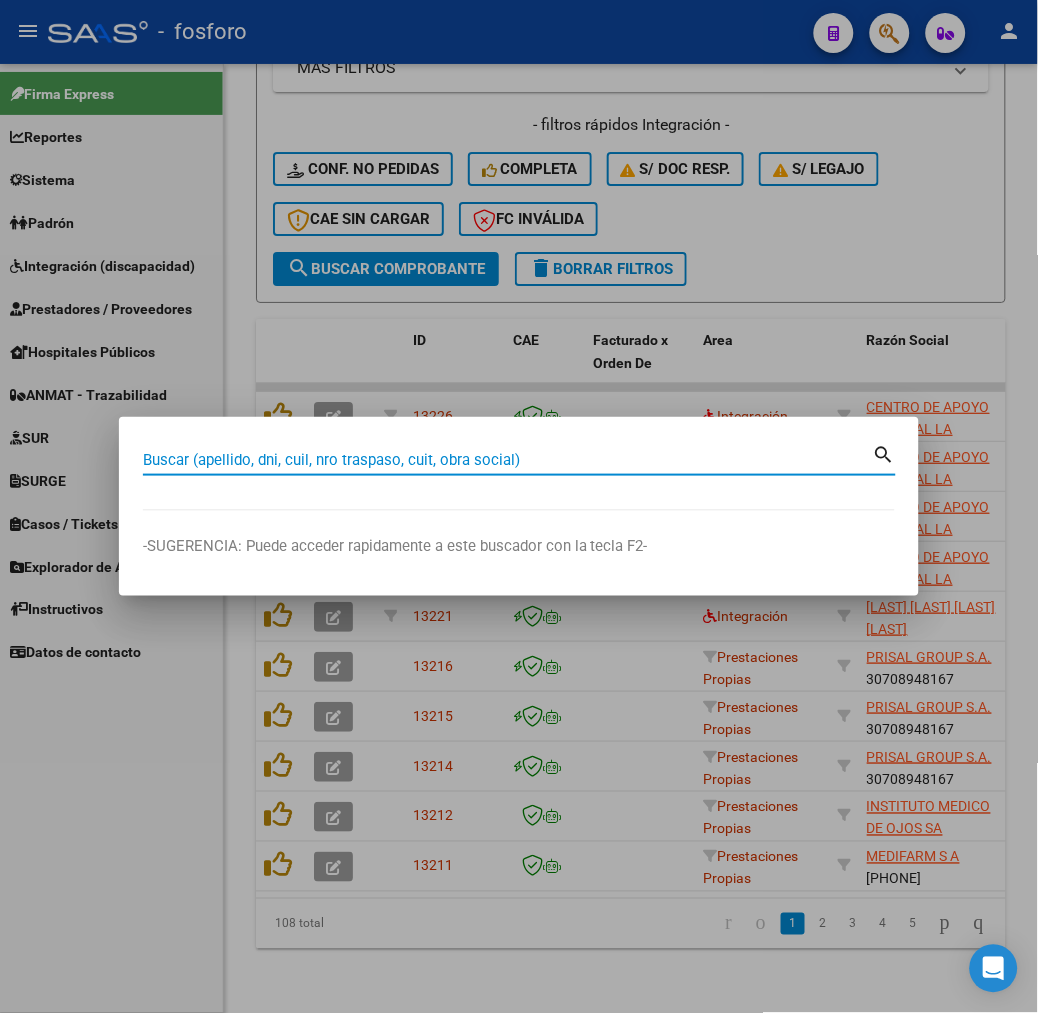 click on "Buscar (apellido, dni, cuil, nro traspaso, cuit, obra social)" at bounding box center [508, 460] 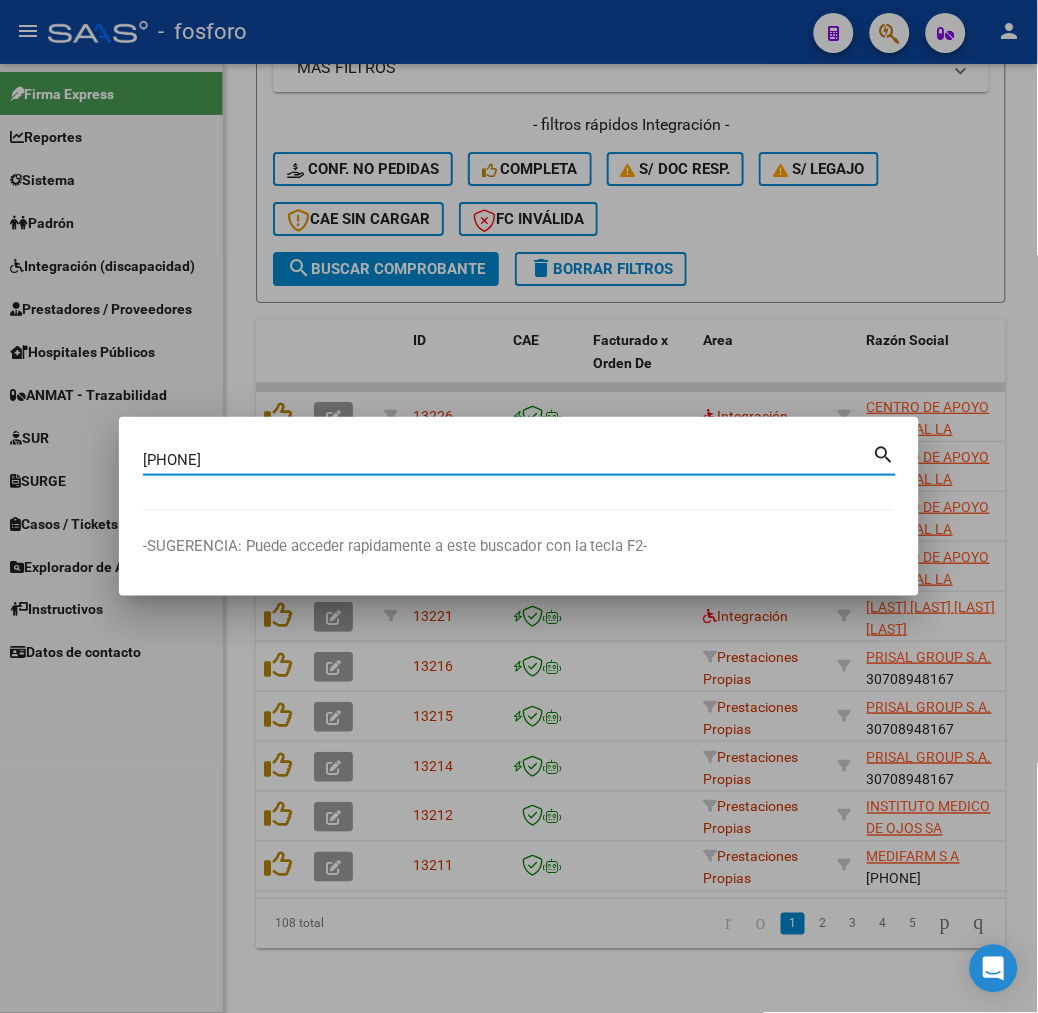 type on "[PHONE]" 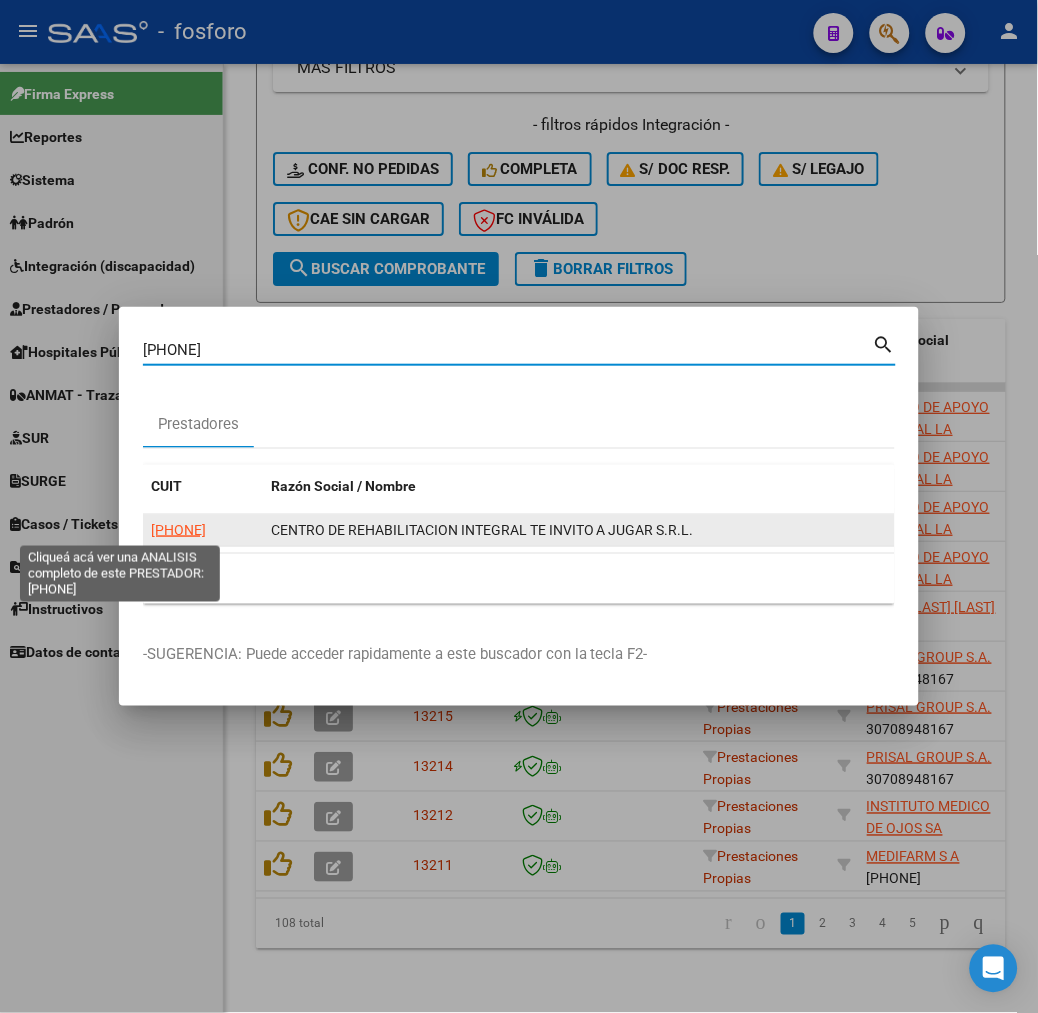 click on "[PHONE]" 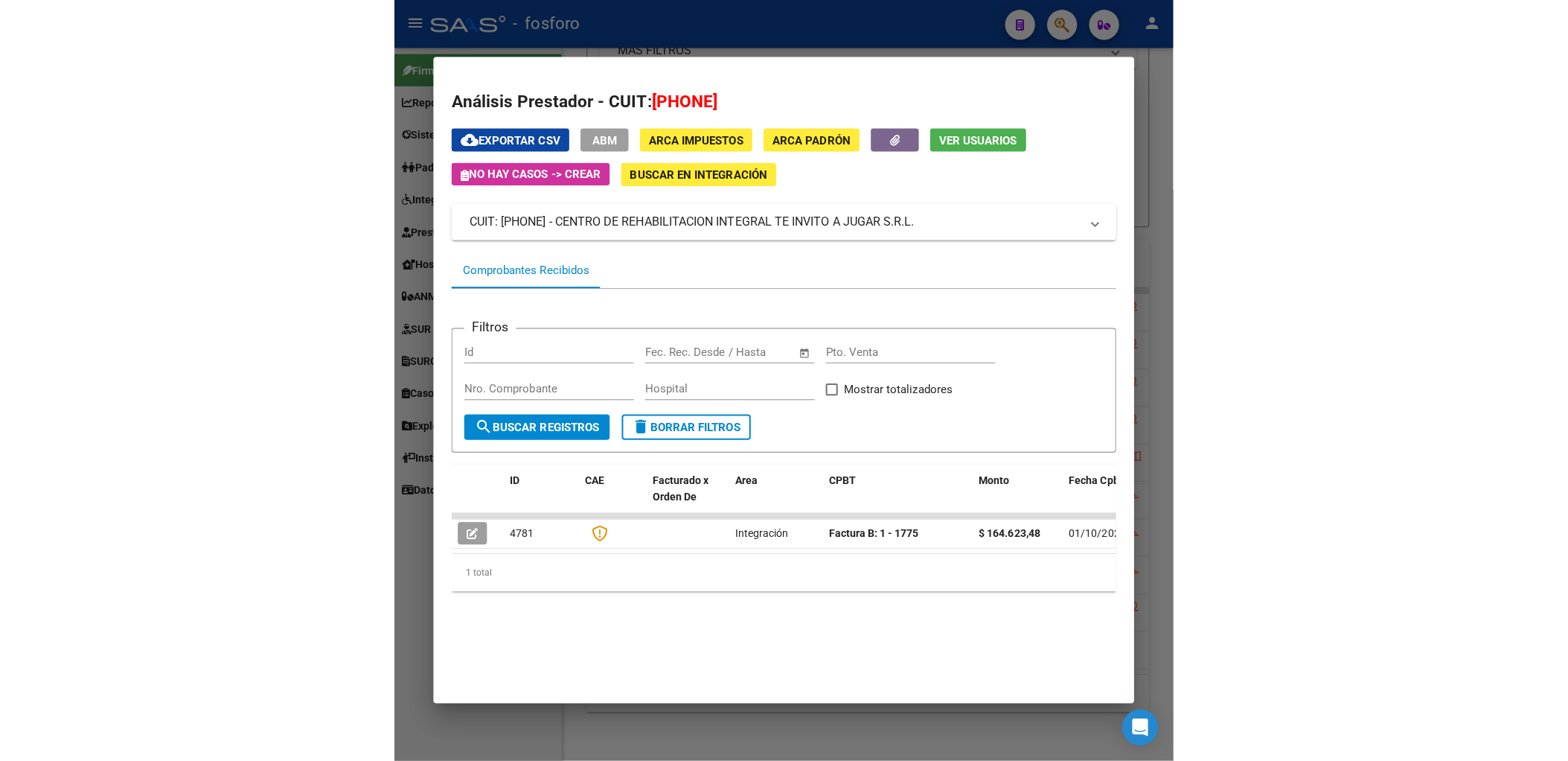 scroll, scrollTop: 419, scrollLeft: 0, axis: vertical 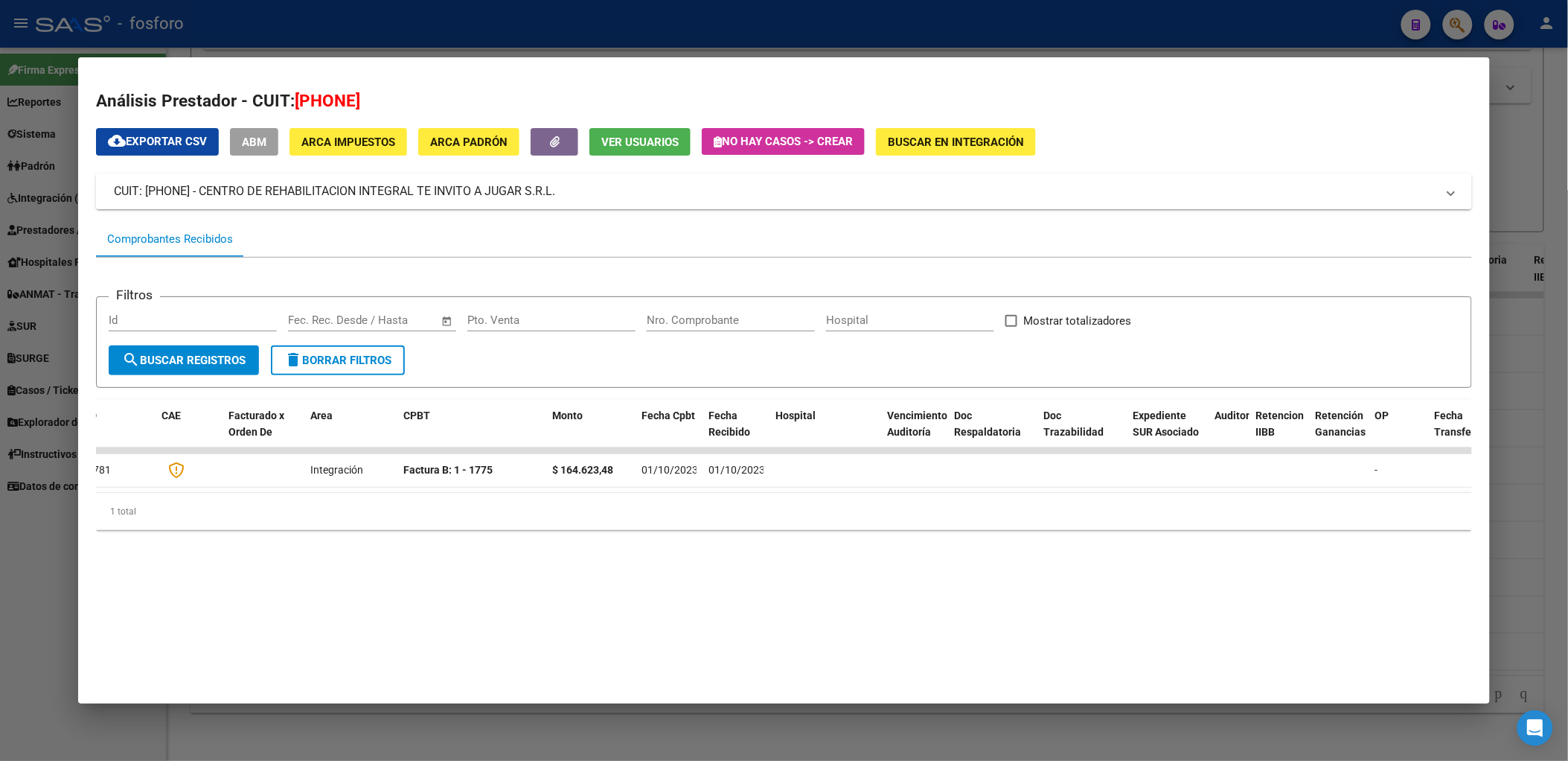 drag, startPoint x: 642, startPoint y: 485, endPoint x: 915, endPoint y: 503, distance: 273.59 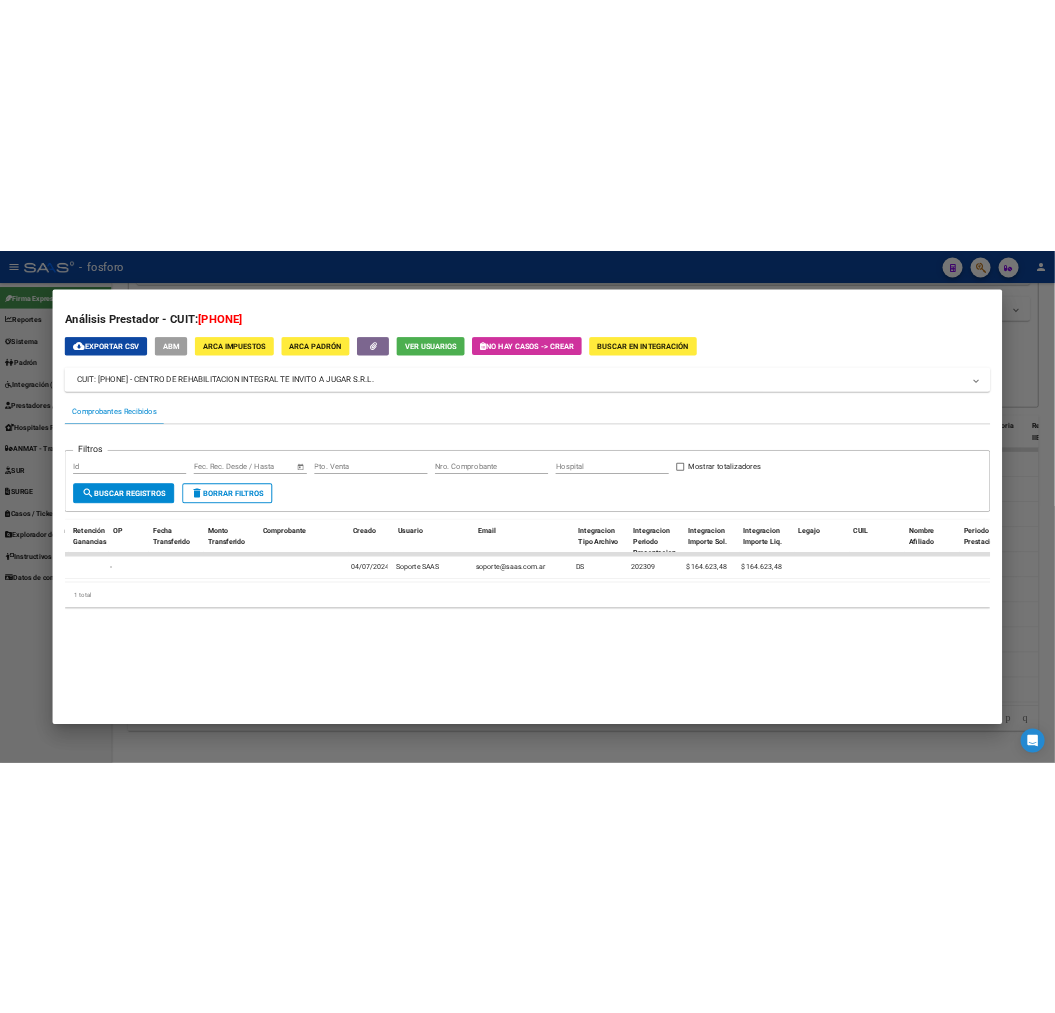 scroll, scrollTop: 0, scrollLeft: 0, axis: both 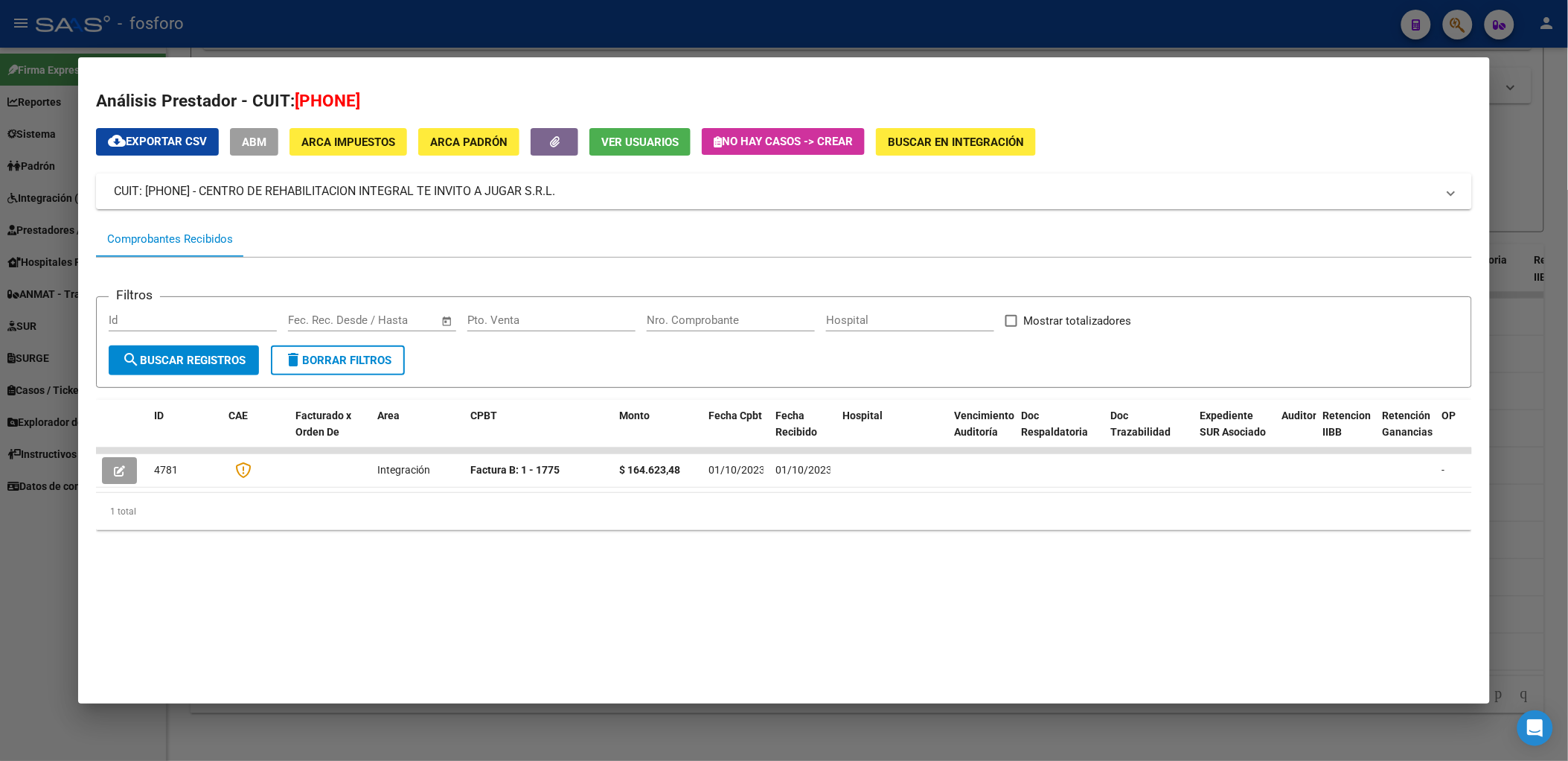 click on "Análisis Prestador - CUIT:  [PHONE] cloud_download  Exportar CSV   ABM  ARCA Impuestos ARCA Padrón Ver Usuarios   No hay casos -> Crear
Buscar en Integración  CUIT: [PHONE] - CENTRO DE REHABILITACION INTEGRAL TE INVITO A JUGAR S.R.L.  Es Prestador Discapacidad:  No Activo:  Si Comprobantes Recibidos Filtros Id Start date – End date Fec. Rec. Desde / Hasta Pto. Venta Nro. Comprobante Hospital   Mostrar totalizadores  search  Buscar Registros  delete  Borrar Filtros  ID CAE Facturado x Orden De Area CPBT Monto Fecha Cpbt Fecha Recibido Hospital Vencimiento Auditoría Doc Respaldatoria Doc Trazabilidad Expediente SUR Asociado Auditoria Retencion IIBB Retención Ganancias OP Fecha Transferido Monto Transferido Comprobante Creado Usuario Email Integracion Tipo Archivo Integracion Periodo Presentacion Integracion Importe Sol. Integracion Importe Liq. Legajo CUIL Nombre Afiliado Periodo Prestacion Comentario Prestador / Gerenciador Comentario Obra Social Fecha Confimado Codigo SSS
4781 [DATE]" at bounding box center [784, 380] 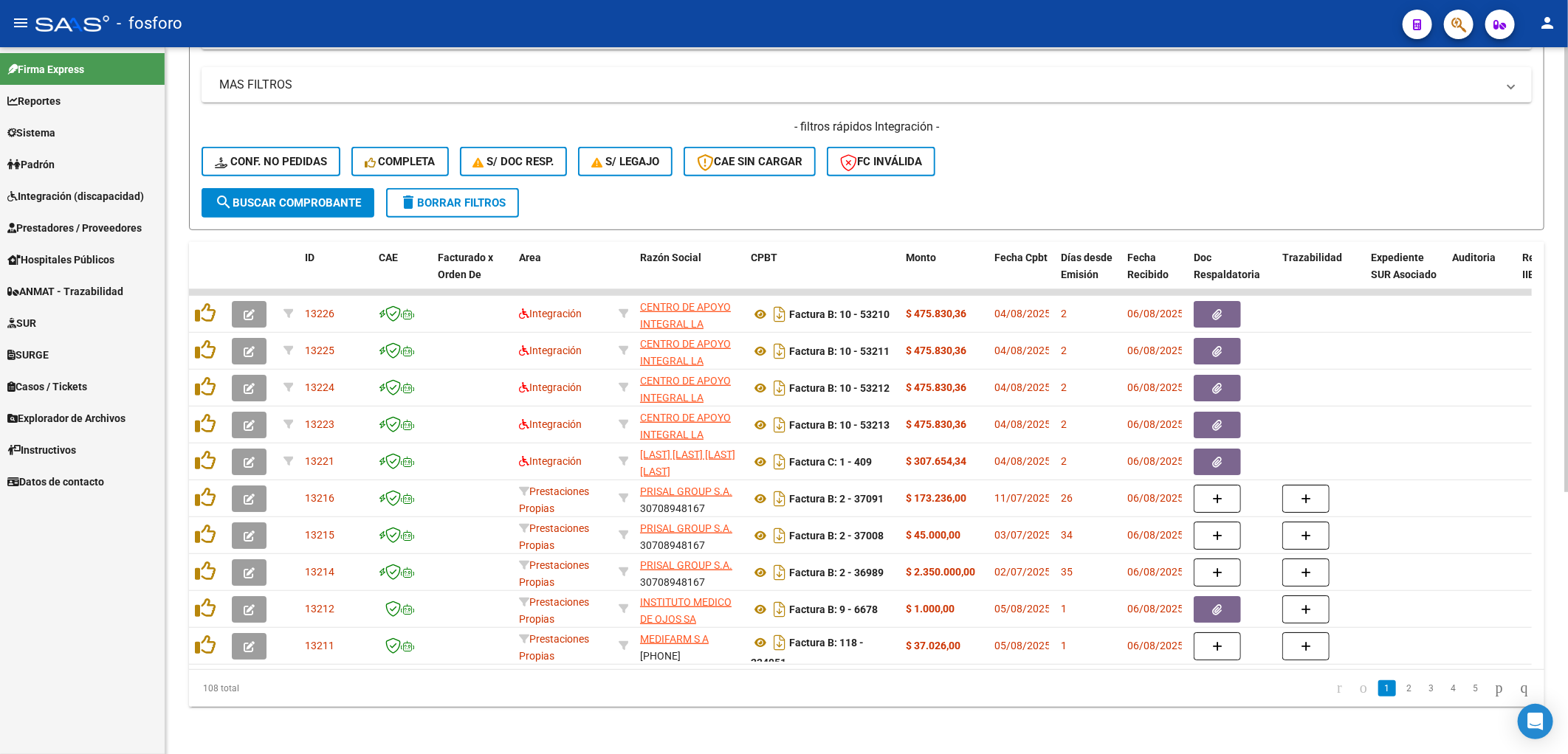 click on "Filtros Id Area Area Seleccionar Gerenciador Seleccionar Gerenciador No Confirmado Todos Cargado desde Masivo   Mostrar totalizadores   FILTROS DEL COMPROBANTE  Comprobante Tipo Comprobante Tipo Start date – End date Fec. Comprobante Desde / Hasta Días Emisión Desde(cant. días) Días Emisión Hasta(cant. días) CUIT / Razón Social Pto. Venta Nro. Comprobante Código SSS CAE Válido CAE Válido Todos Cargado Módulo Hosp. Todos Tiene facturacion Apócrifa Hospital Refes  FILTROS DE INTEGRACION  Todos Cargado en Para Enviar SSS Período De Prestación Campos del Archivo de Rendición Devuelto x SSS (dr_envio) Todos Rendido x SSS (dr_envio) Tipo de Registro Tipo de Registro Período Presentación Período Presentación Campos del Legajo Asociado (preaprobación) Afiliado Legajo (cuil/nombre) Todos Solo facturas preaprobadas  MAS FILTROS  Todos Con Doc. Respaldatoria Todos Con Trazabilidad Todos Asociado a Expediente Sur Auditoría Auditoría Auditoría Id Start date – End date Start date – End date Op" 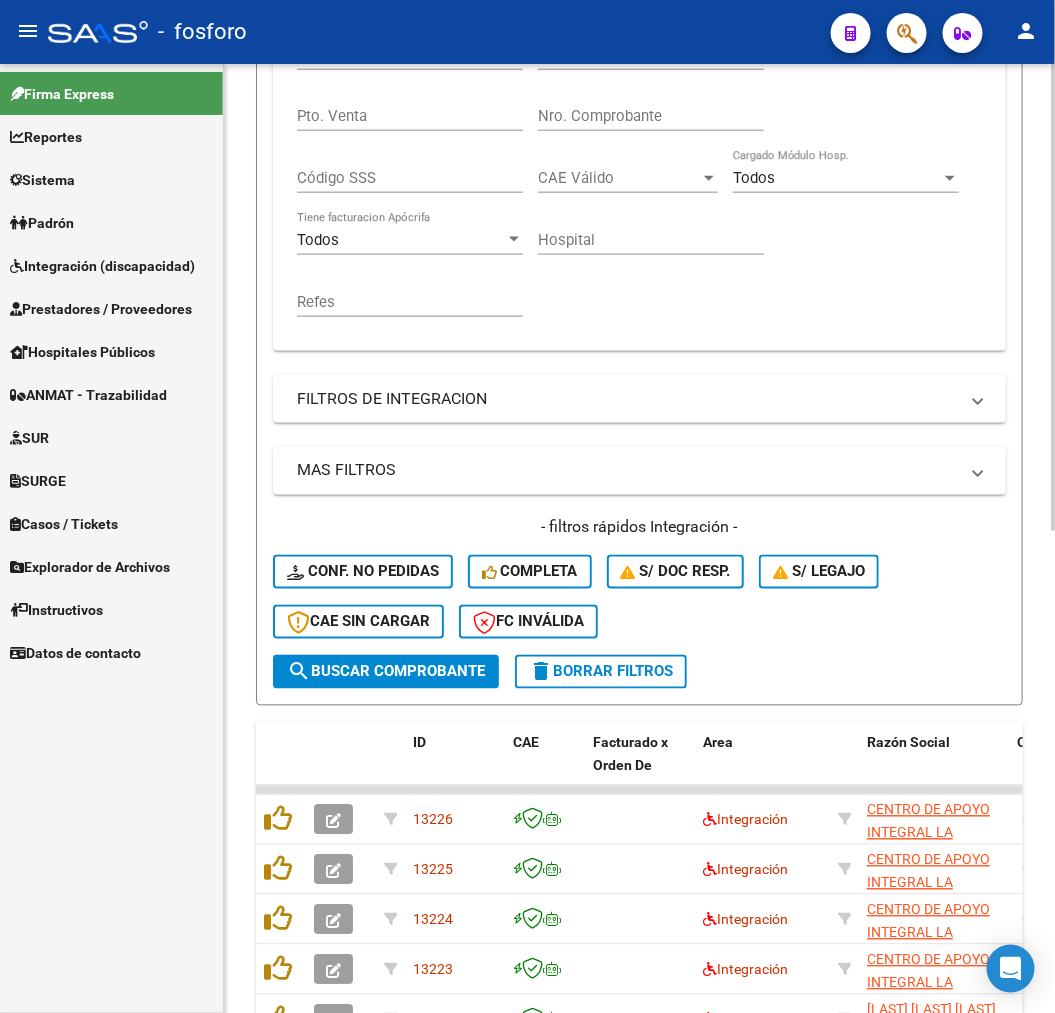scroll, scrollTop: 981, scrollLeft: 0, axis: vertical 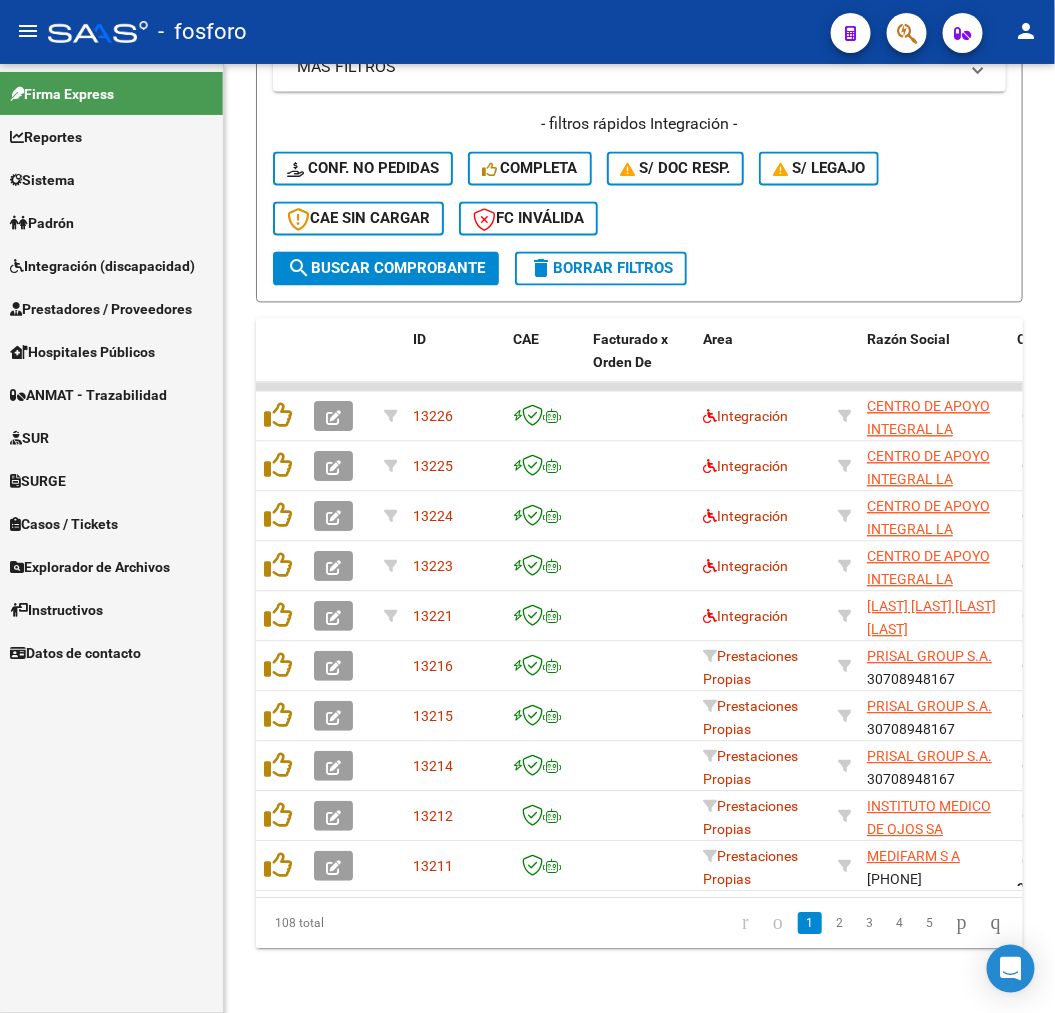 click on "Casos / Tickets" at bounding box center [111, 523] 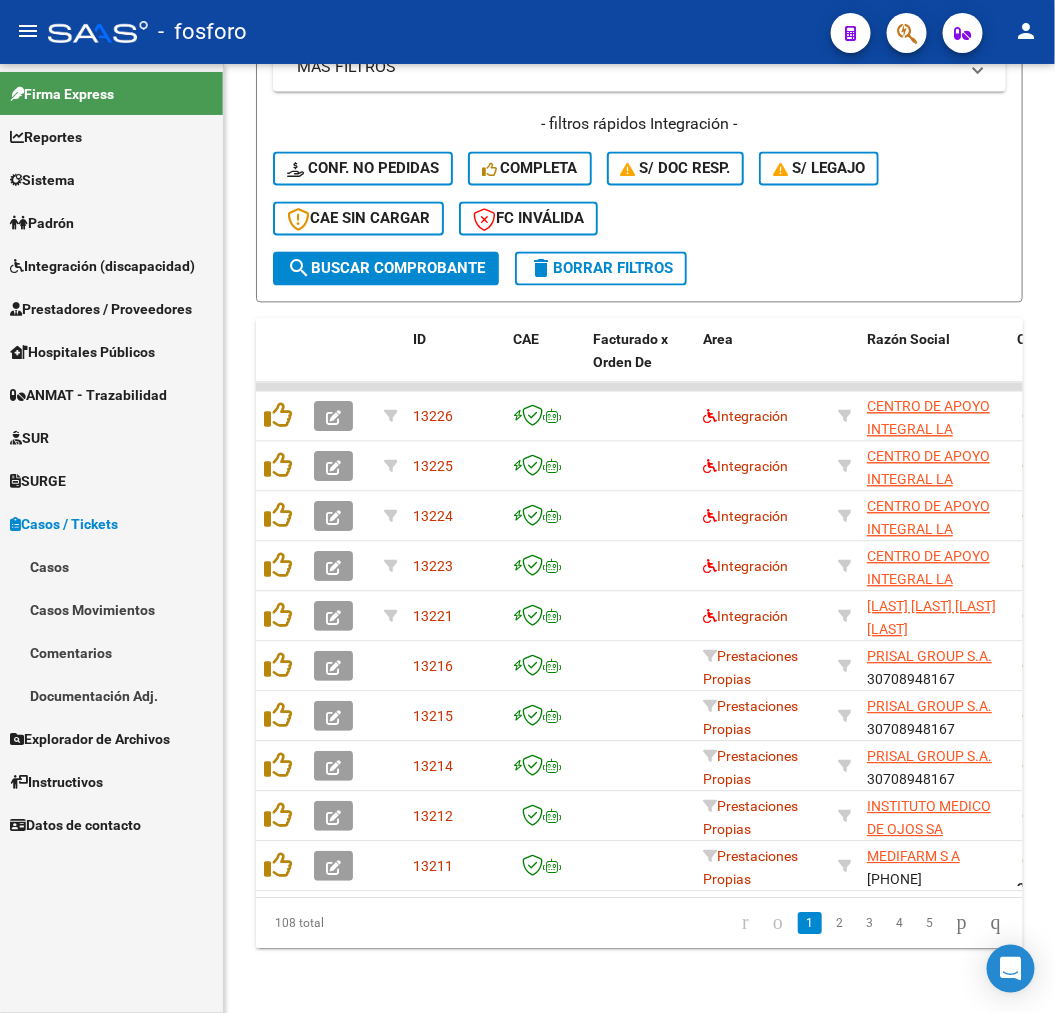 click on "Casos / Tickets" at bounding box center (64, 524) 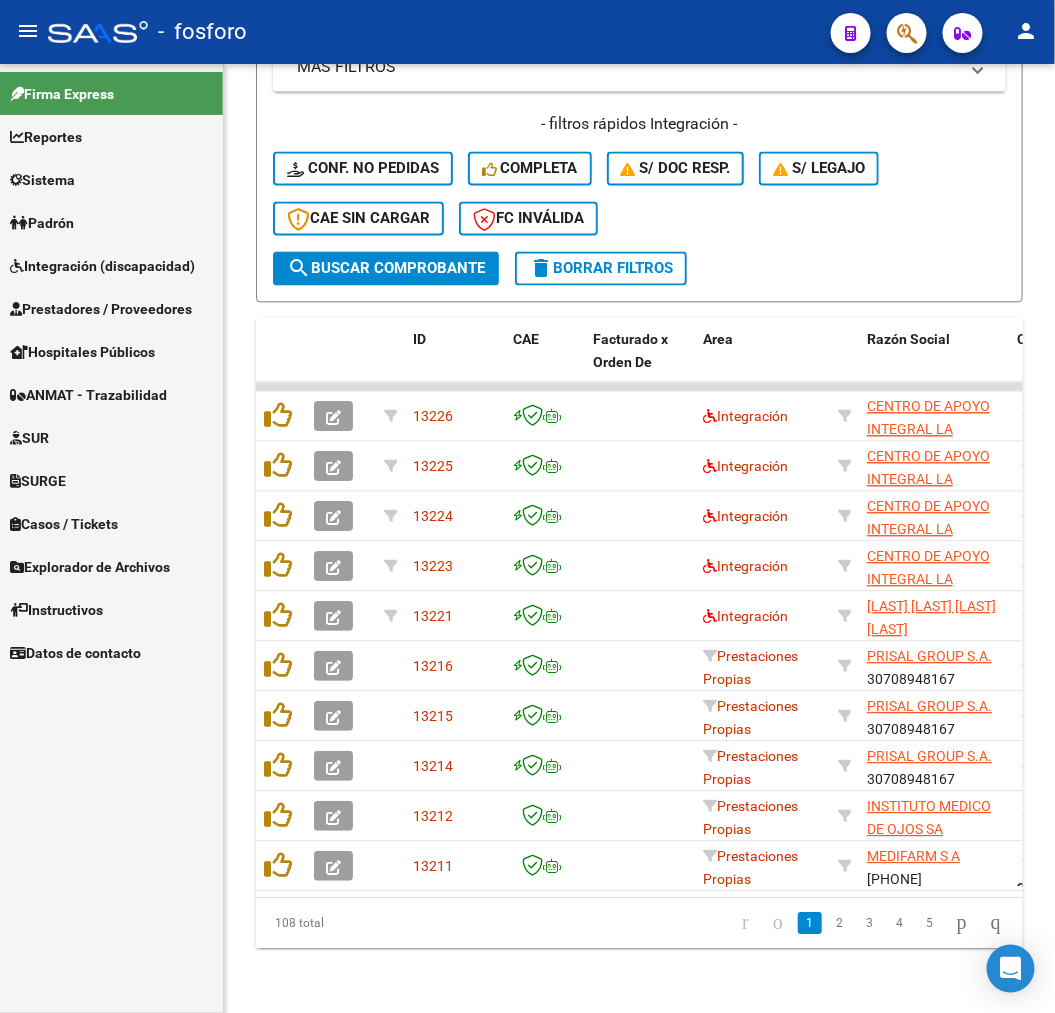 click on "Sistema" at bounding box center [111, 179] 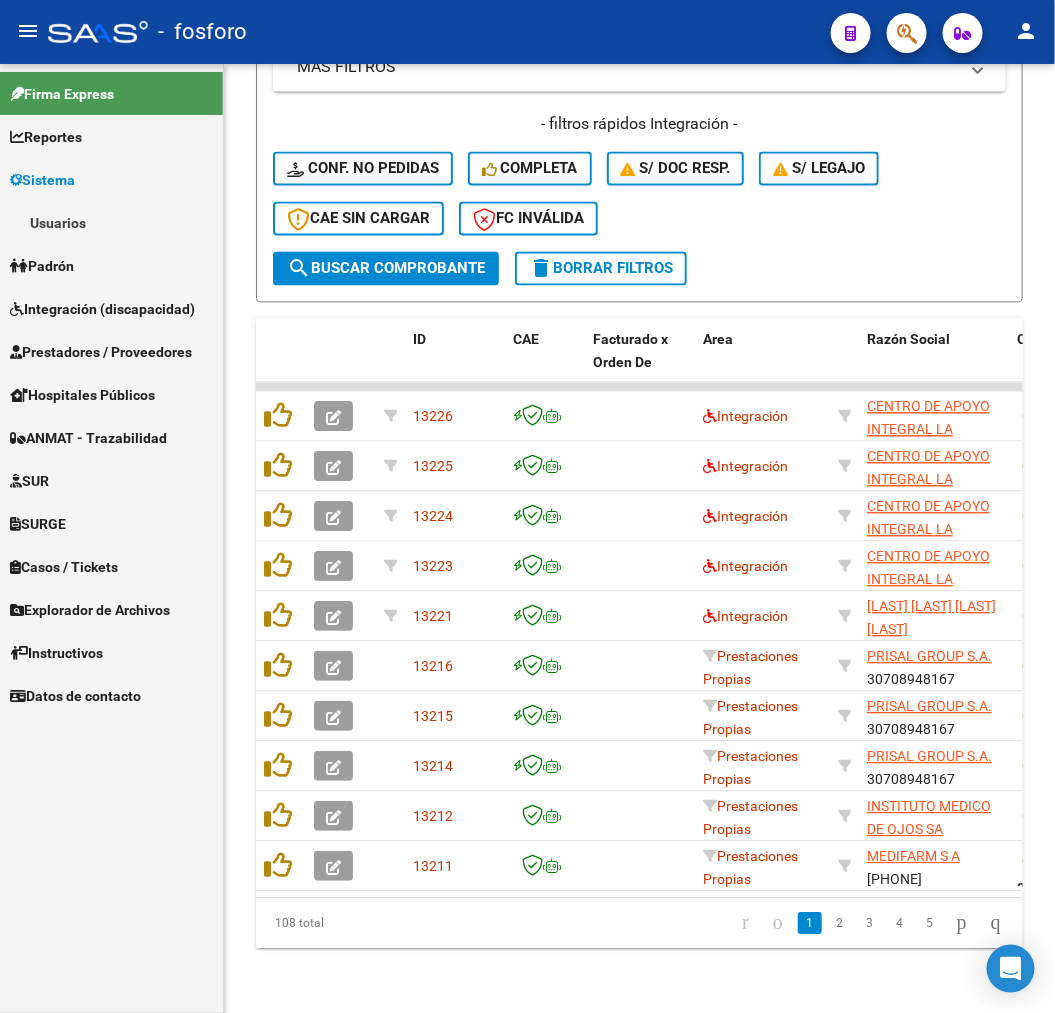 click on "Usuarios" at bounding box center [111, 222] 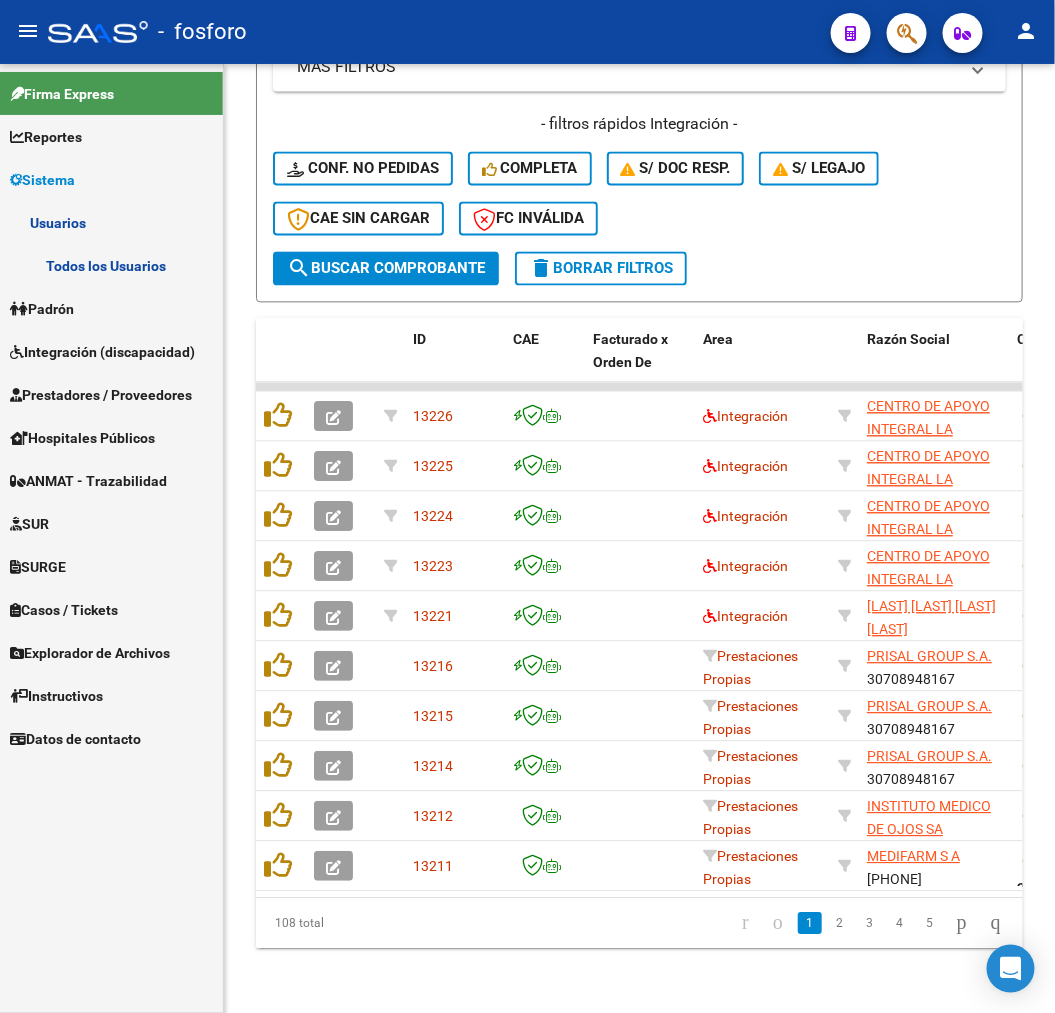click on "Todos los Usuarios" at bounding box center (111, 265) 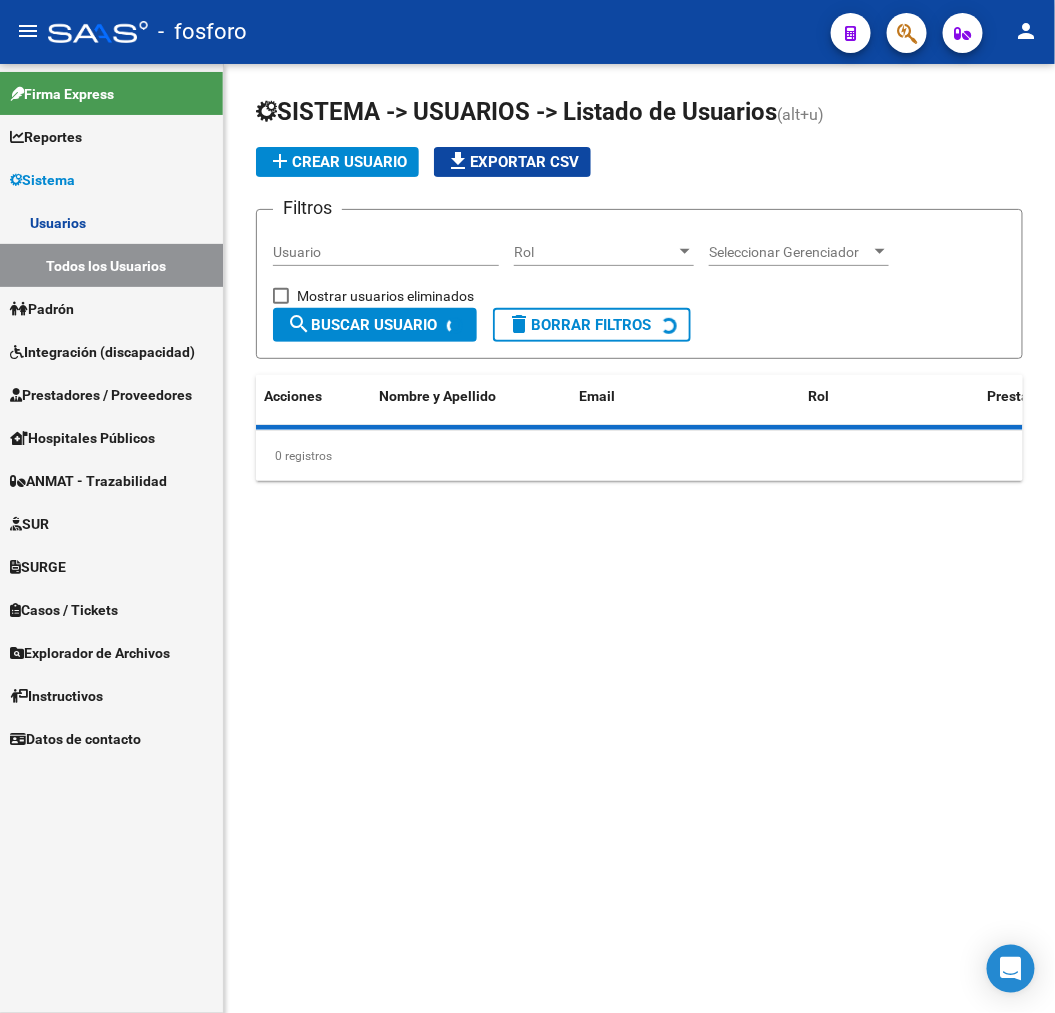 scroll, scrollTop: 0, scrollLeft: 0, axis: both 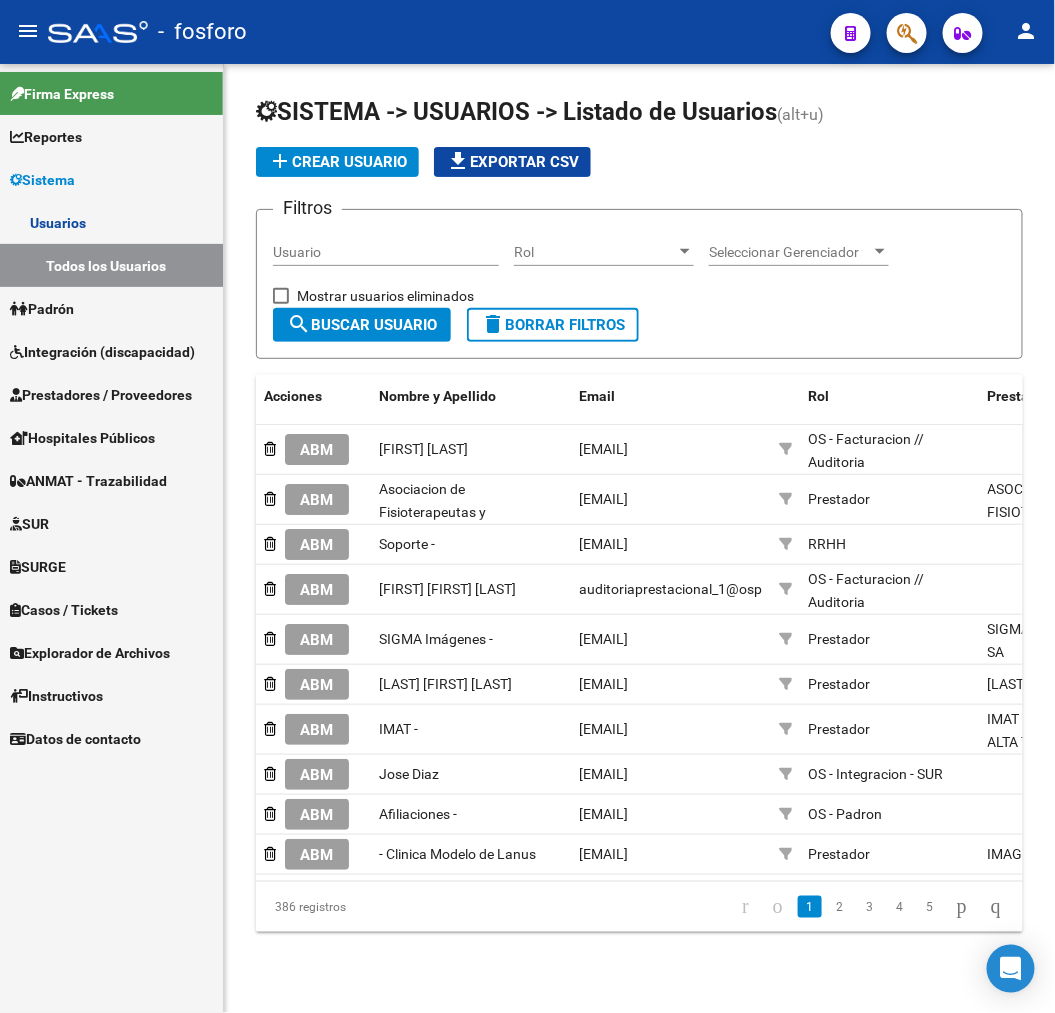 click on "Integración (discapacidad)" at bounding box center (102, 352) 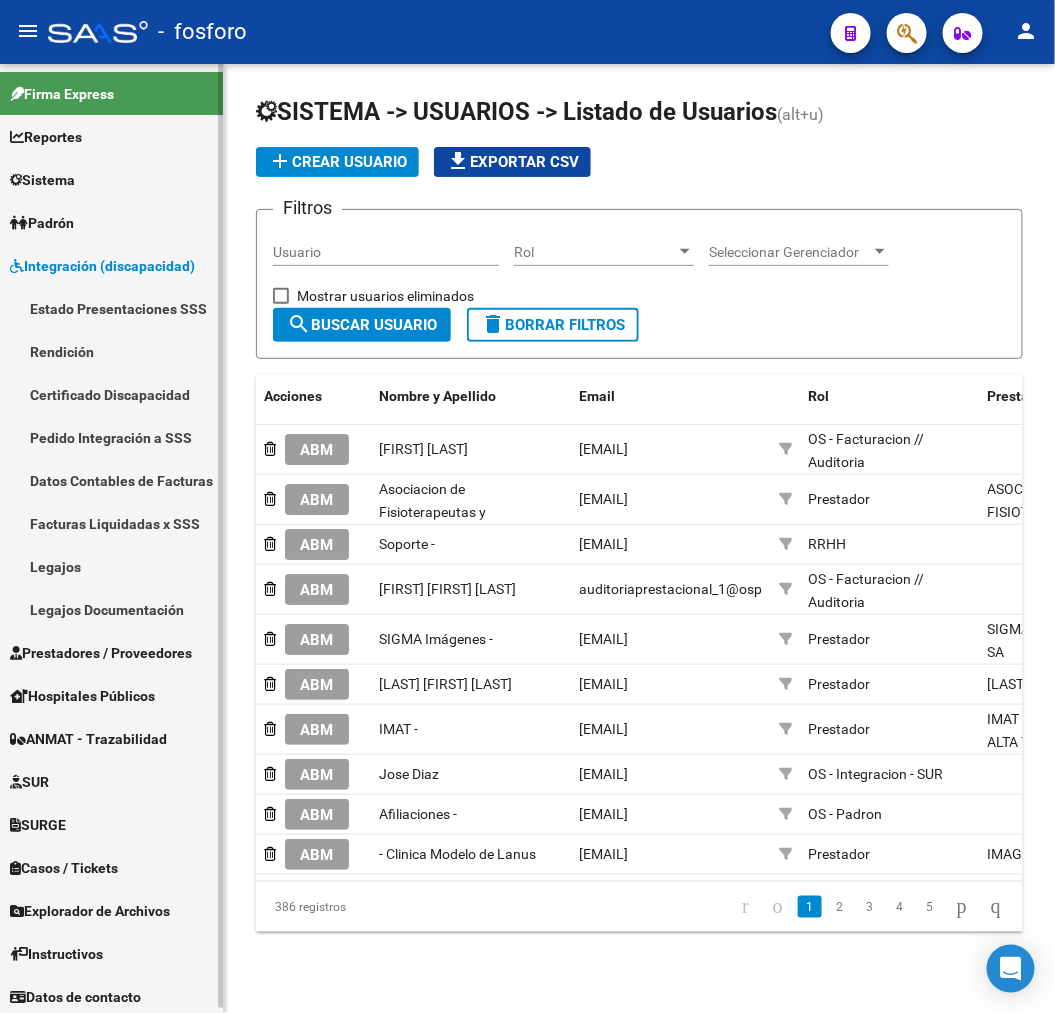 click on "Estado Presentaciones SSS" at bounding box center (111, 308) 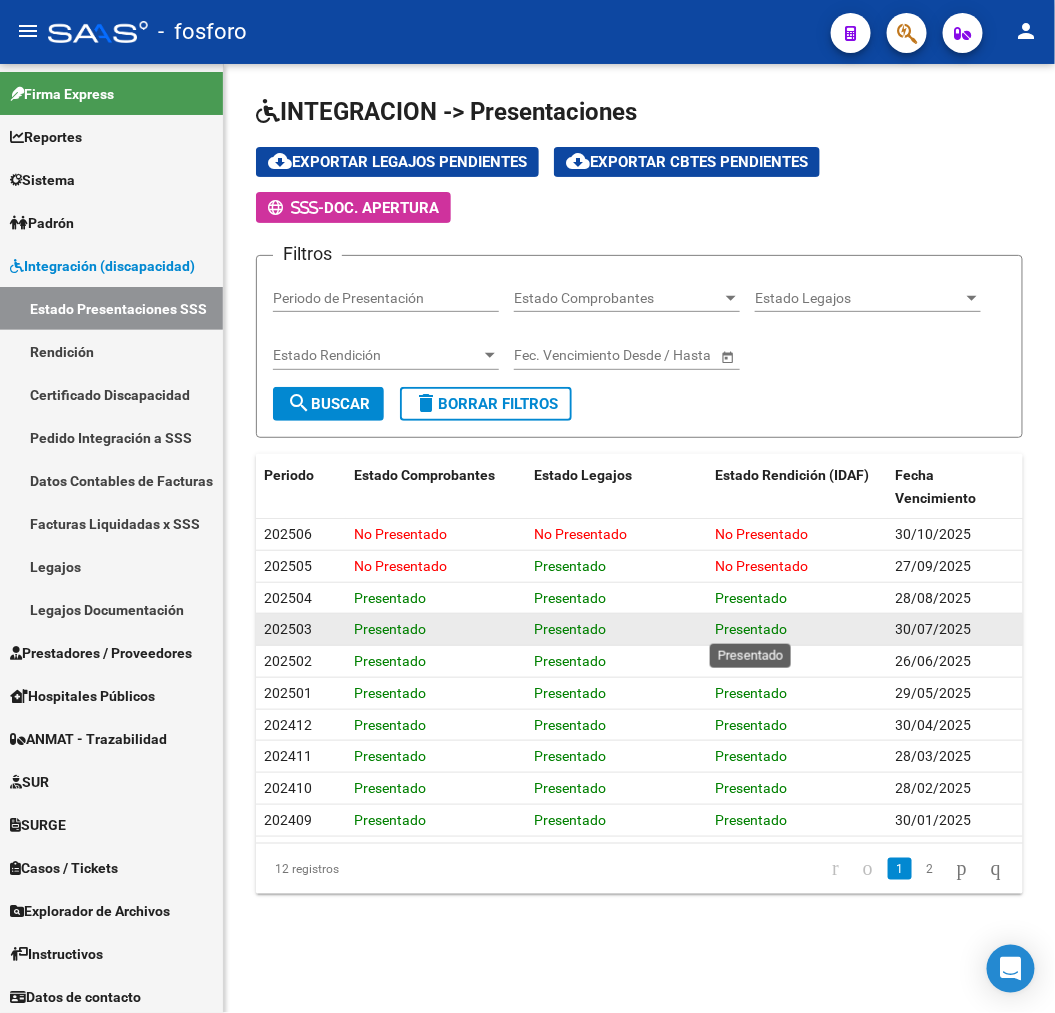 click on "Presentado" 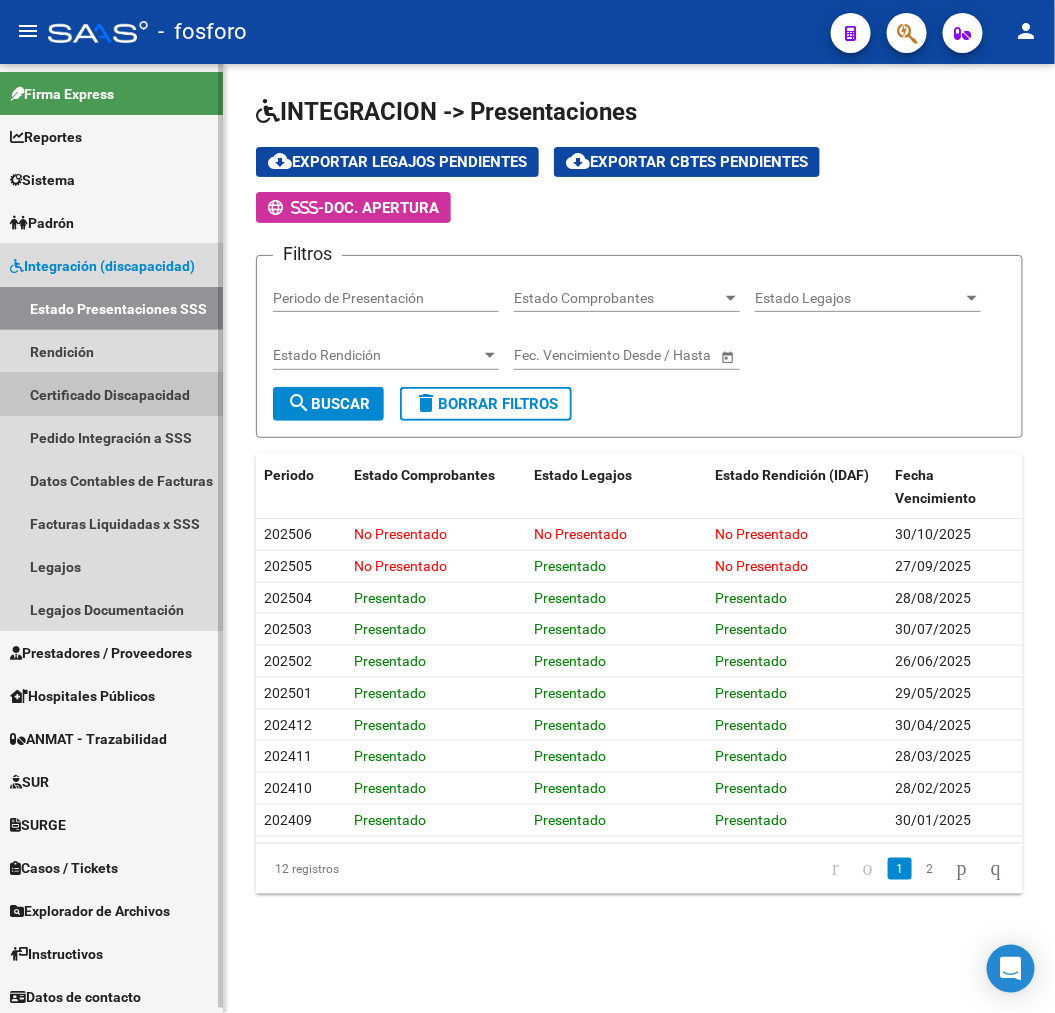 click on "Certificado Discapacidad" at bounding box center (111, 394) 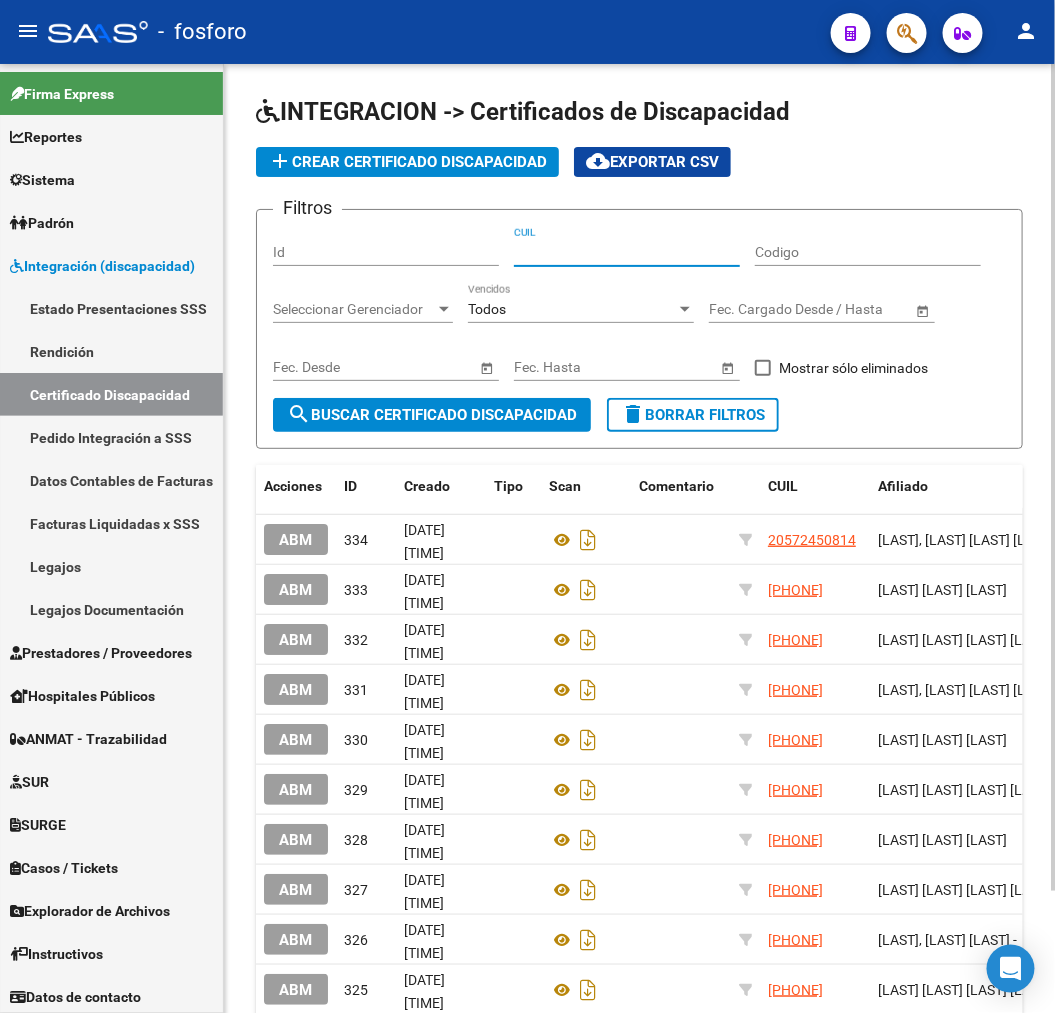 click on "CUIL" at bounding box center (627, 252) 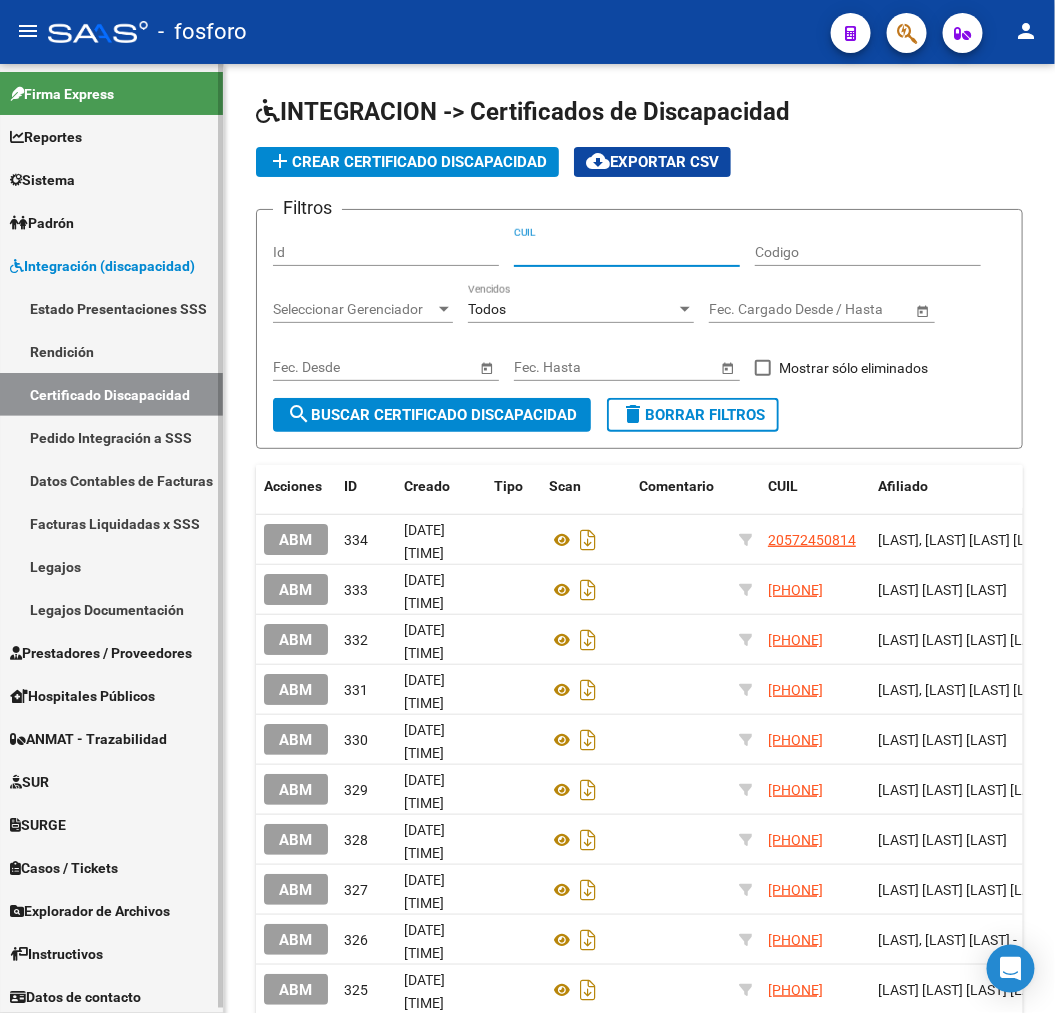 click on "Estado Presentaciones SSS" at bounding box center (111, 308) 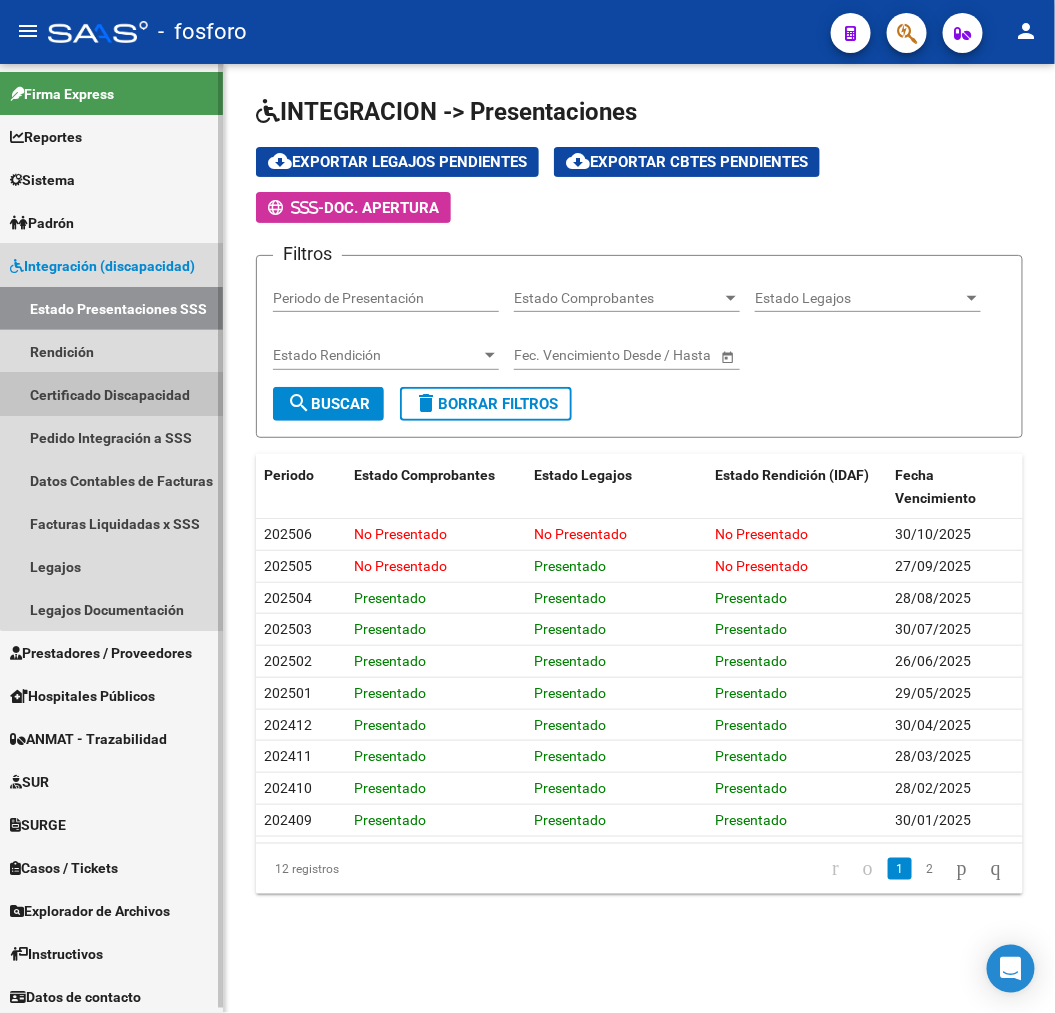 click on "Certificado Discapacidad" at bounding box center (111, 394) 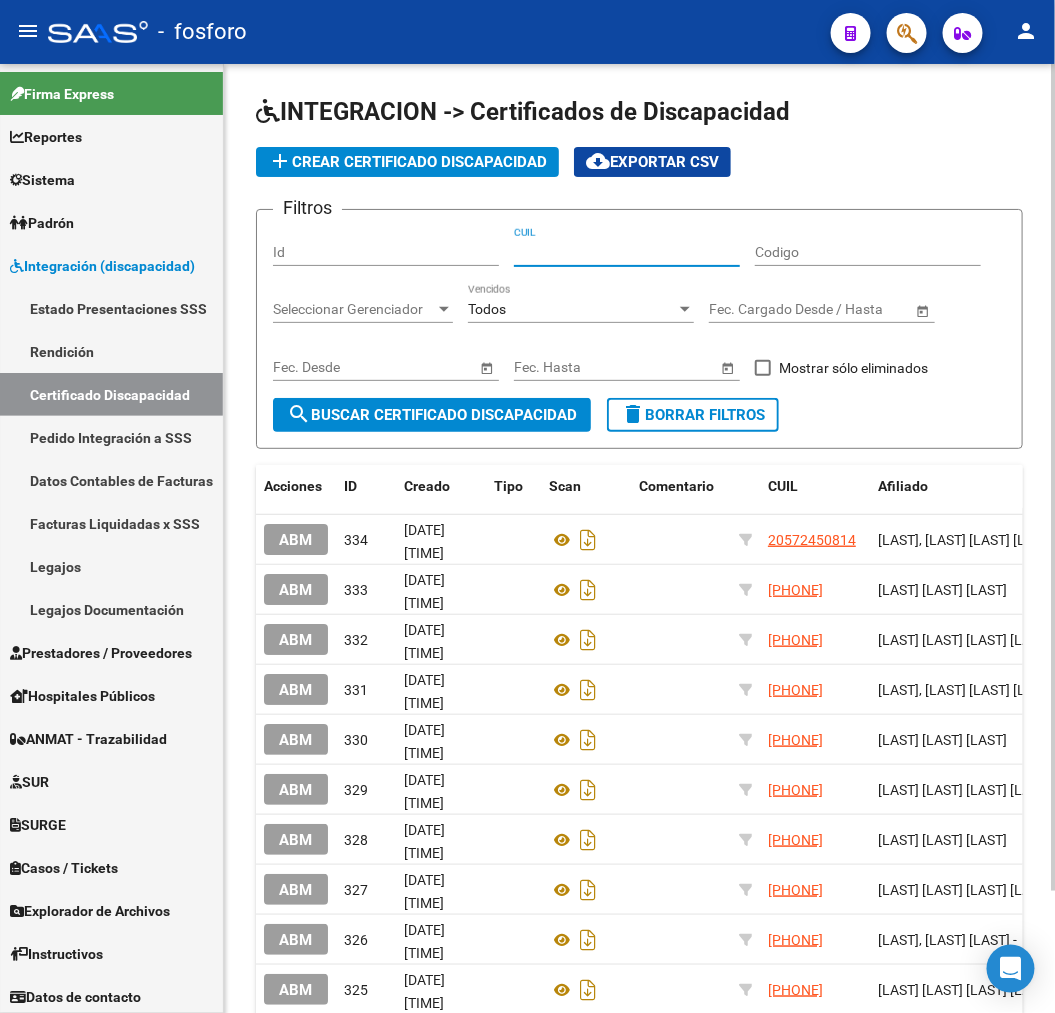 click on "CUIL" at bounding box center (627, 252) 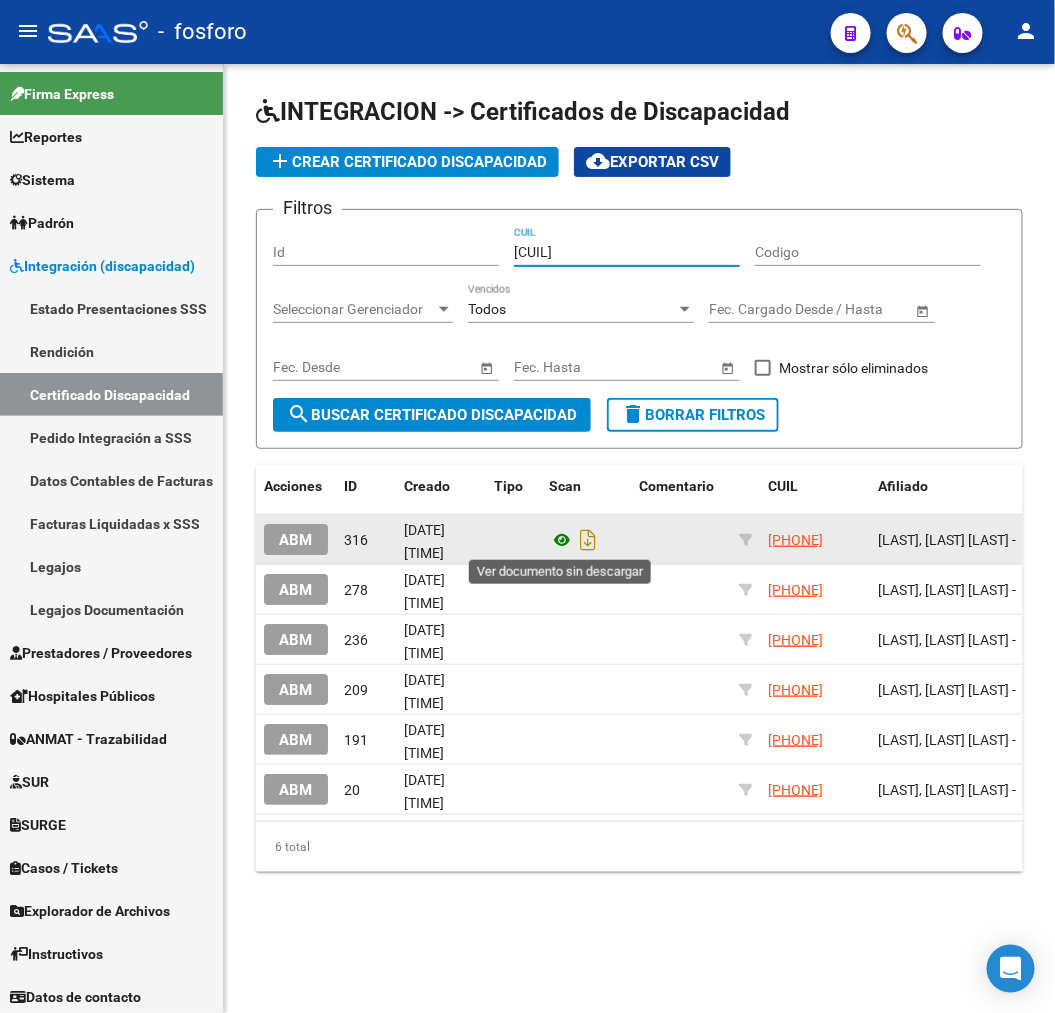 type on "[CUIL]" 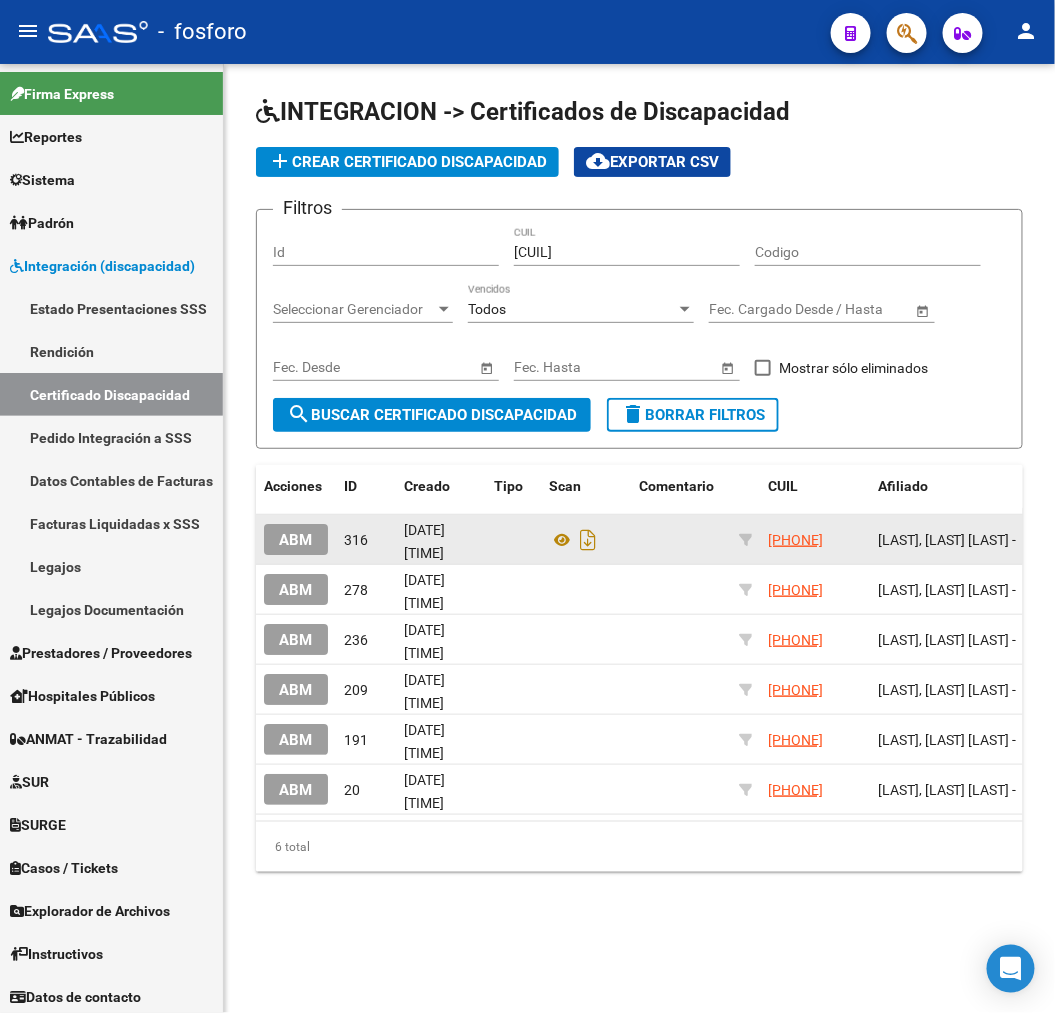 click on "ABM" 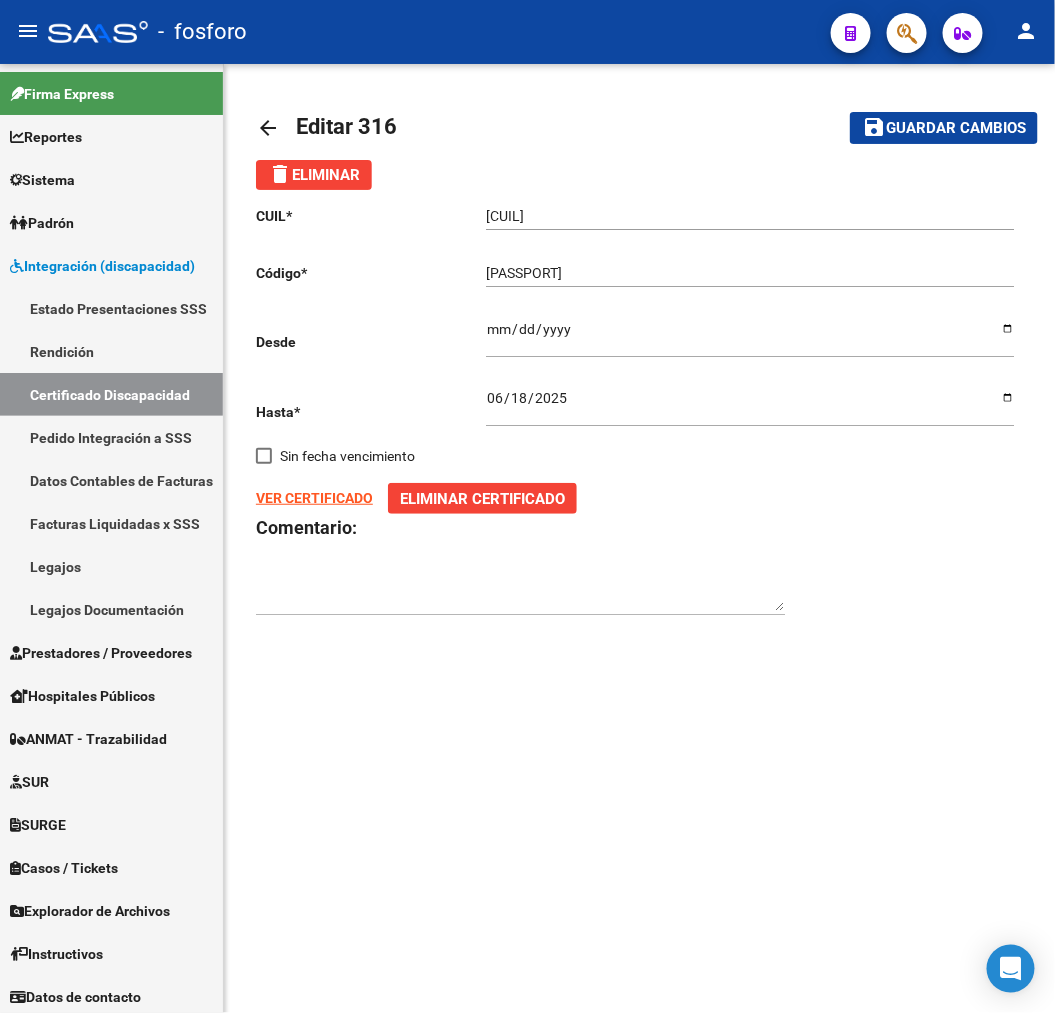 click on "arrow_back" 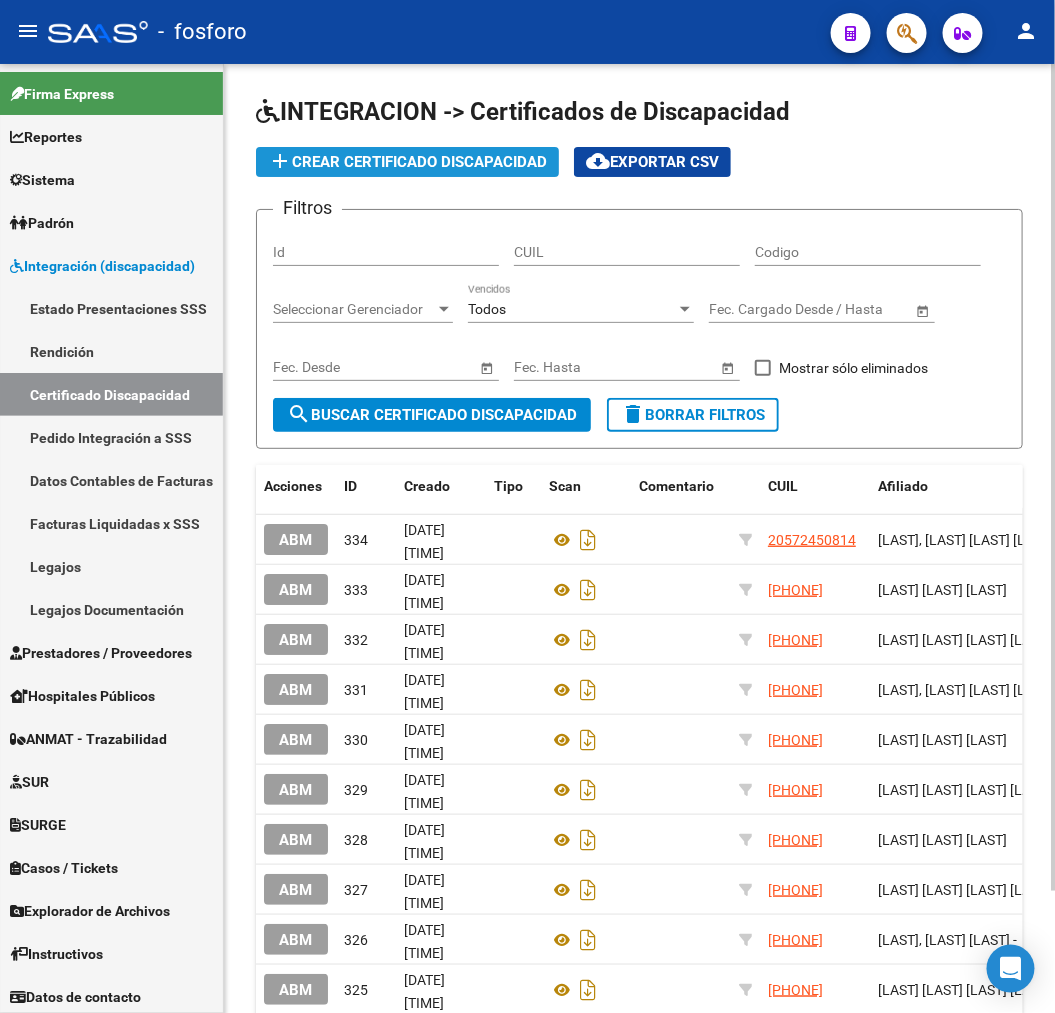 click on "add  Crear Certificado Discapacidad" 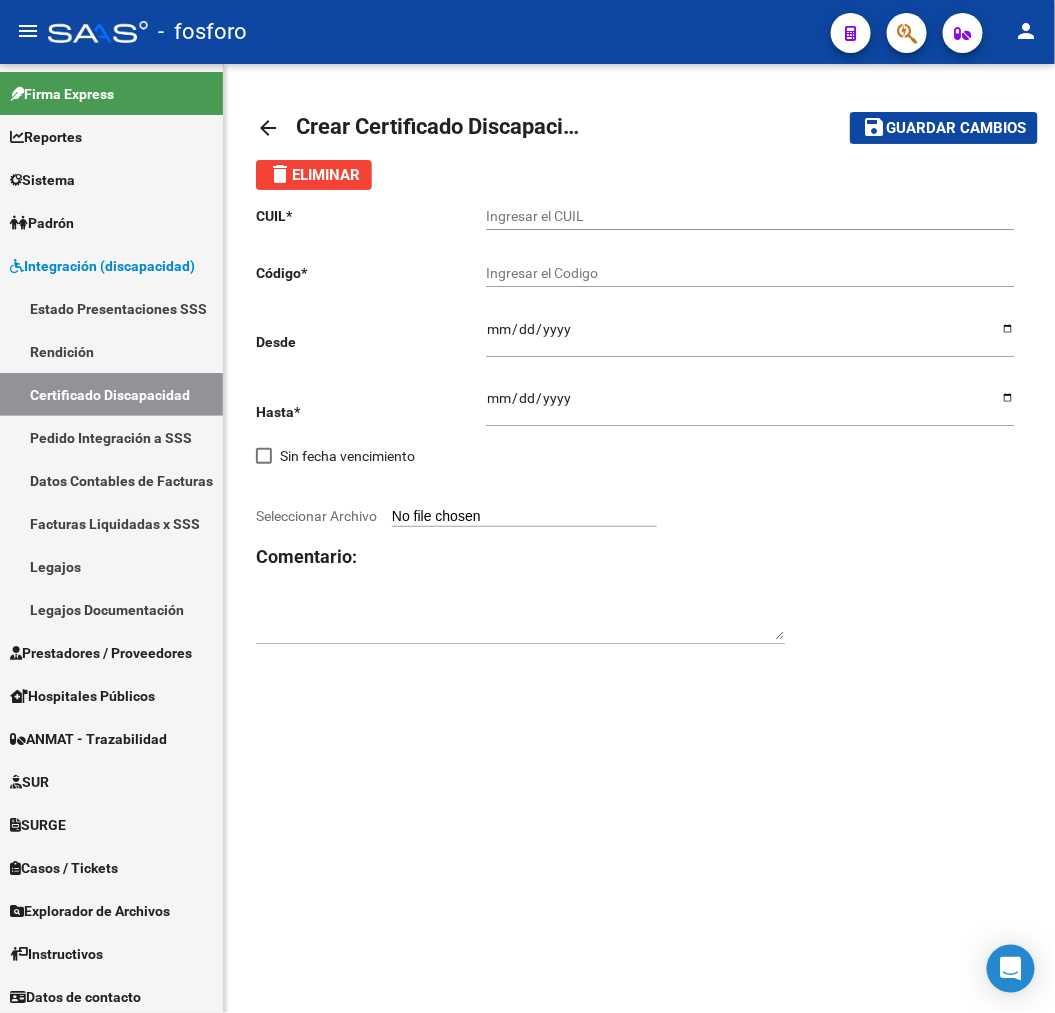 click on "Ingresar el CUIL" at bounding box center [750, 216] 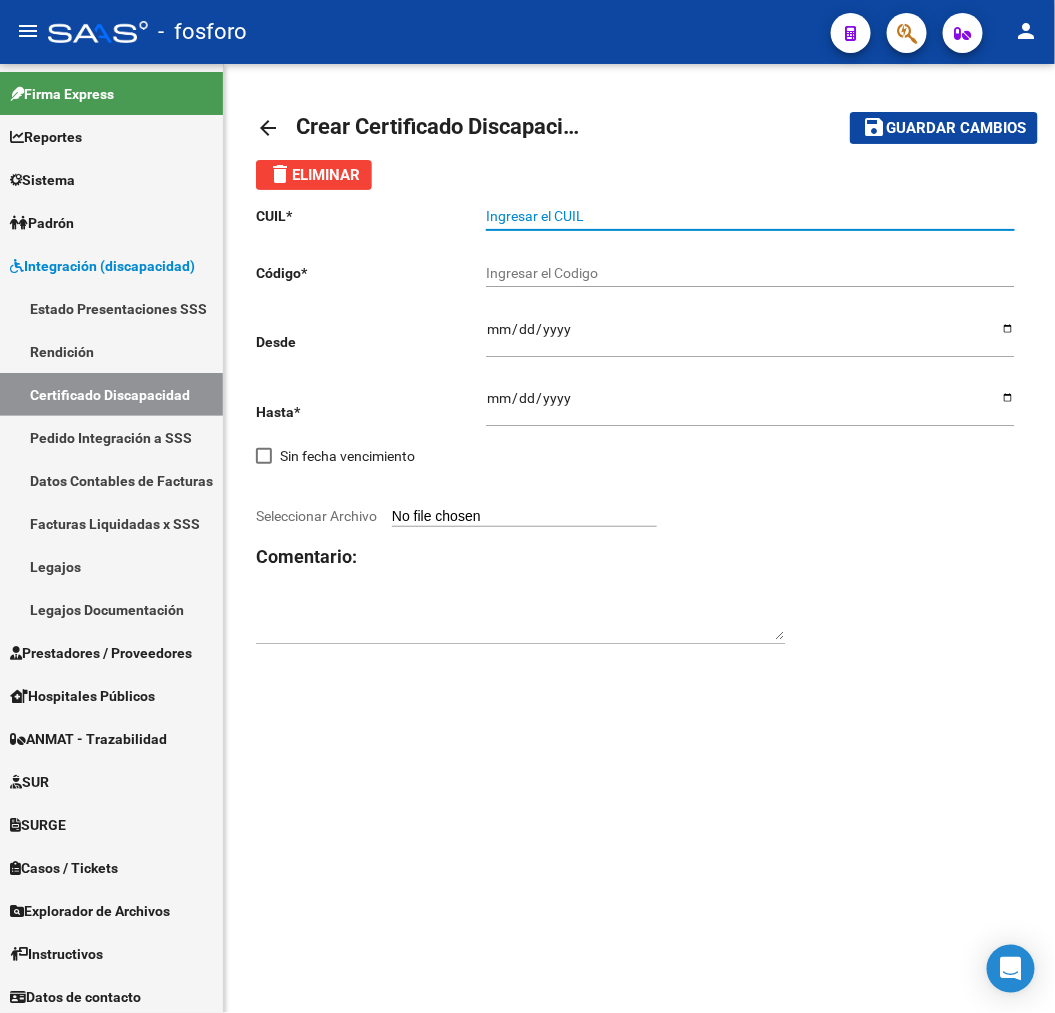paste on "[CUIL]" 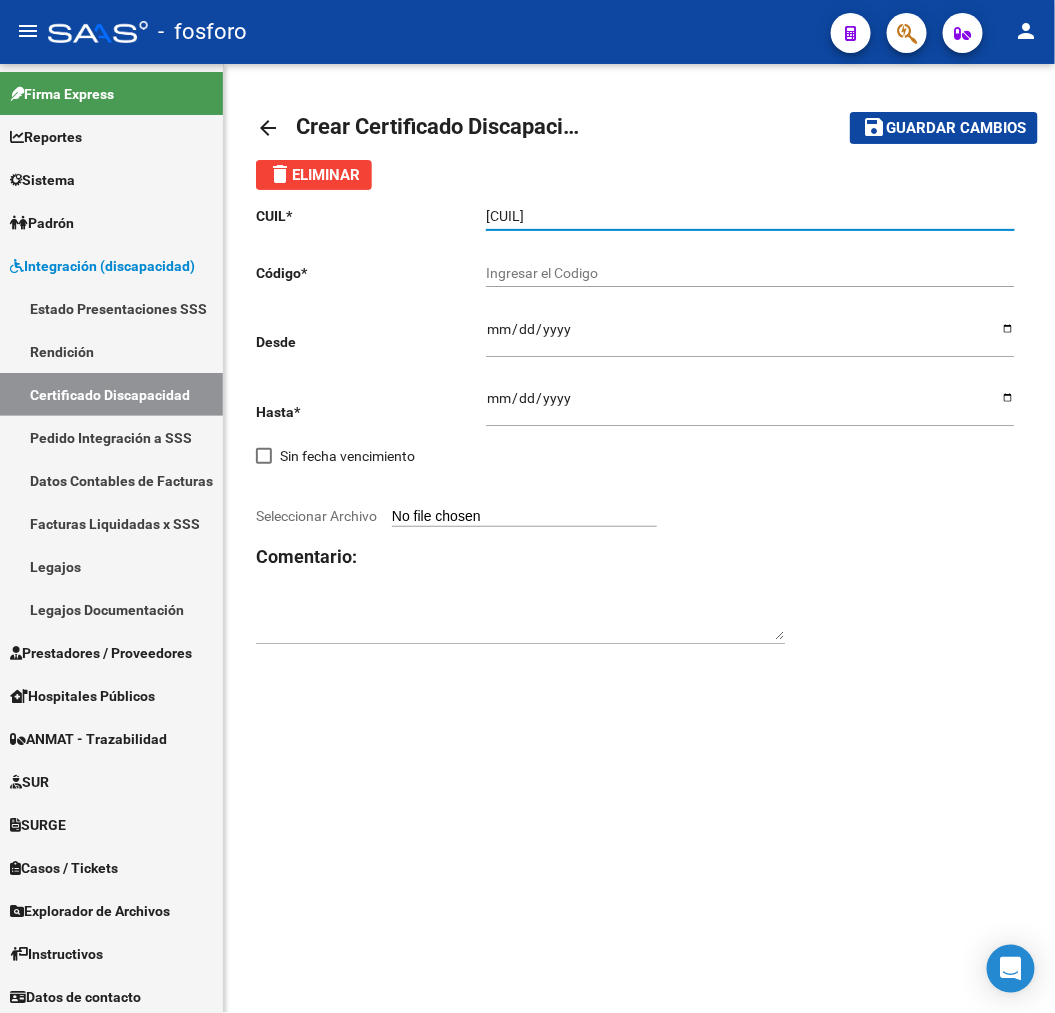 type on "[CUIL]" 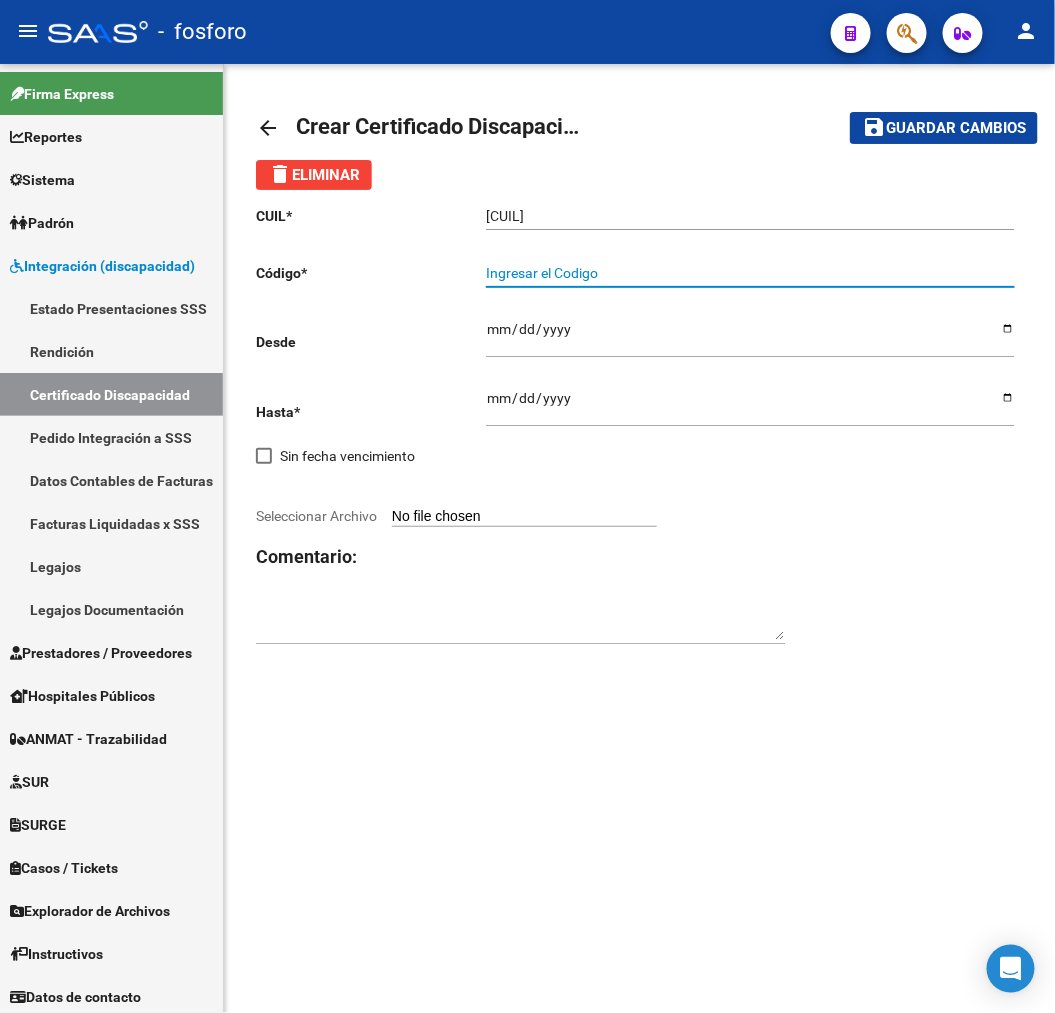 click on "Ingresar el Codigo" at bounding box center [750, 273] 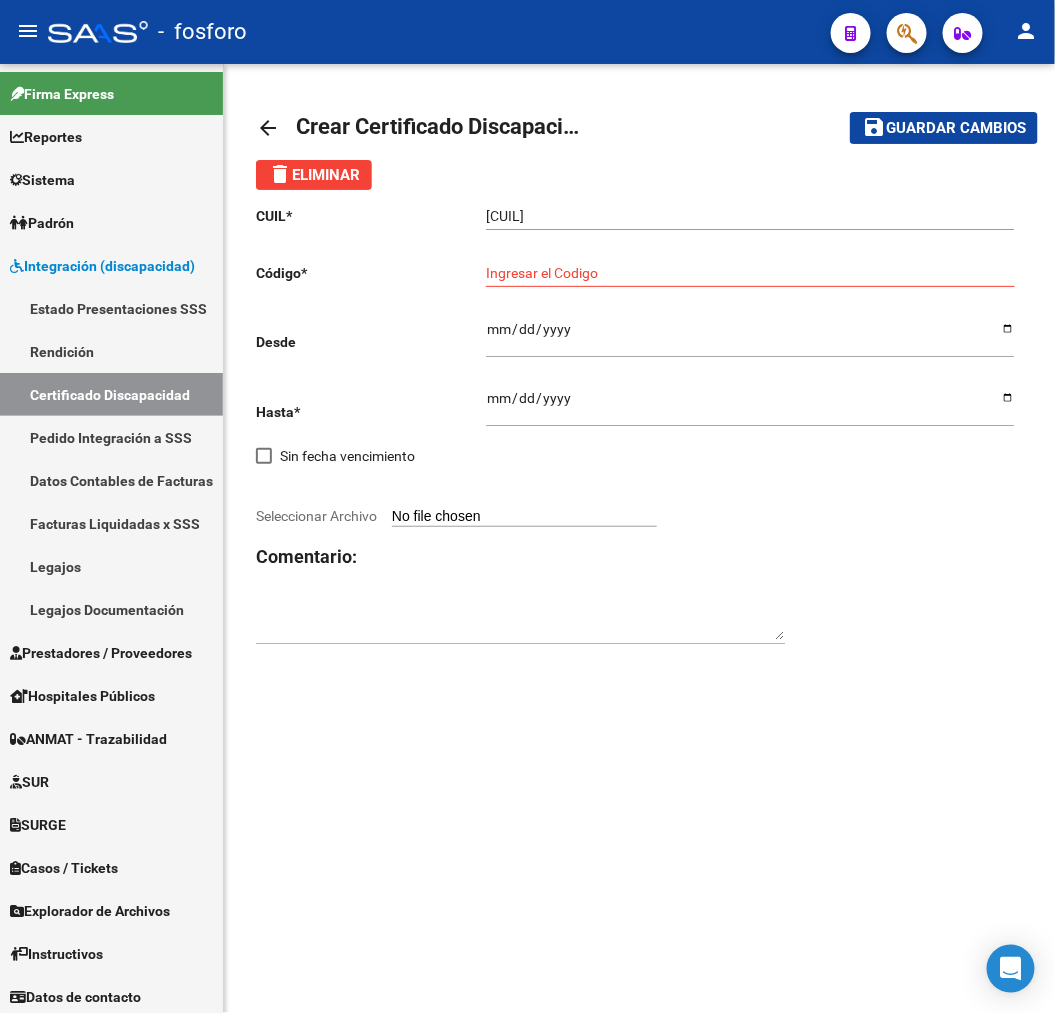 click on "CUIL  *   [CUIL] Ingresar el CUIL  Código  *   Ingresar el Codigo  Desde    Ingresar fec. Desde  Hasta  *   Ingresar fec. Hasta     Sin fecha vencimiento        Seleccionar Archivo Comentario:" 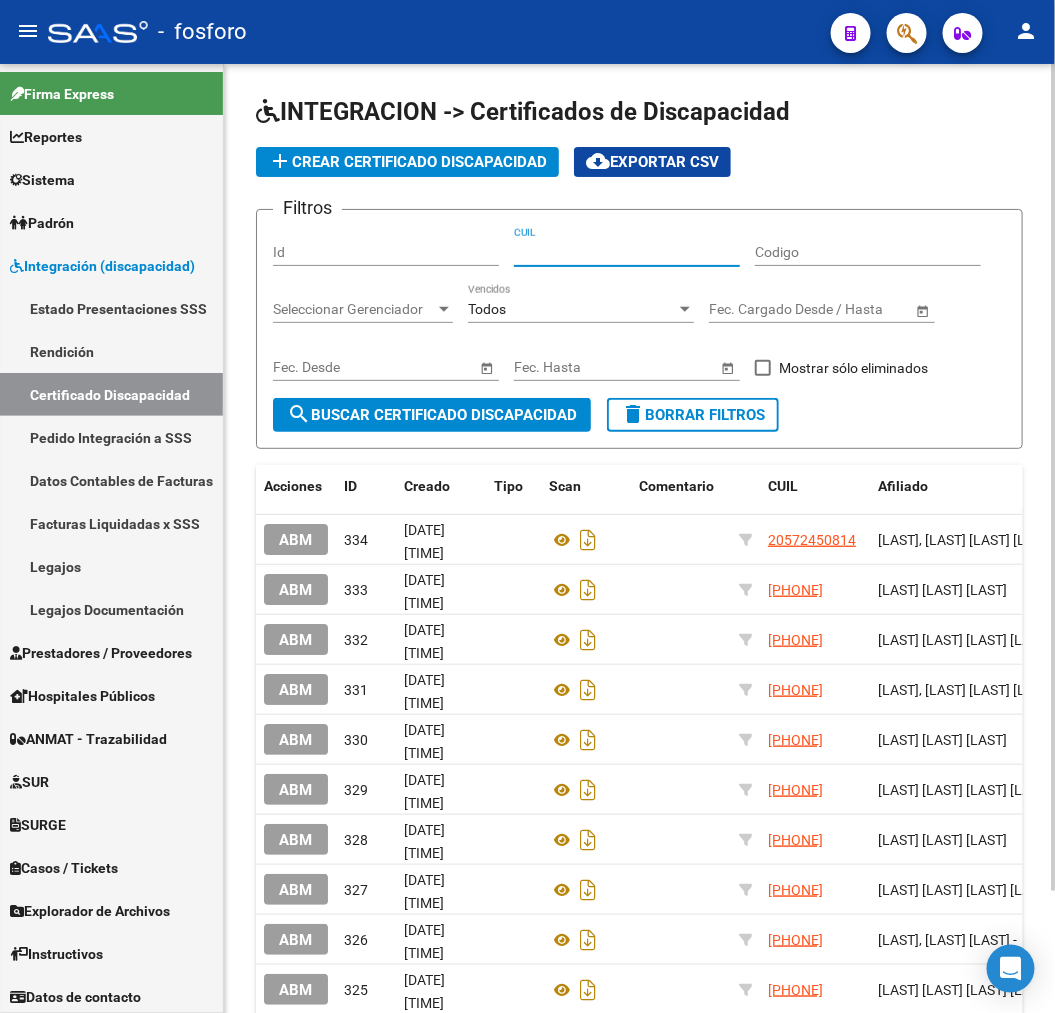 click on "CUIL" at bounding box center [627, 252] 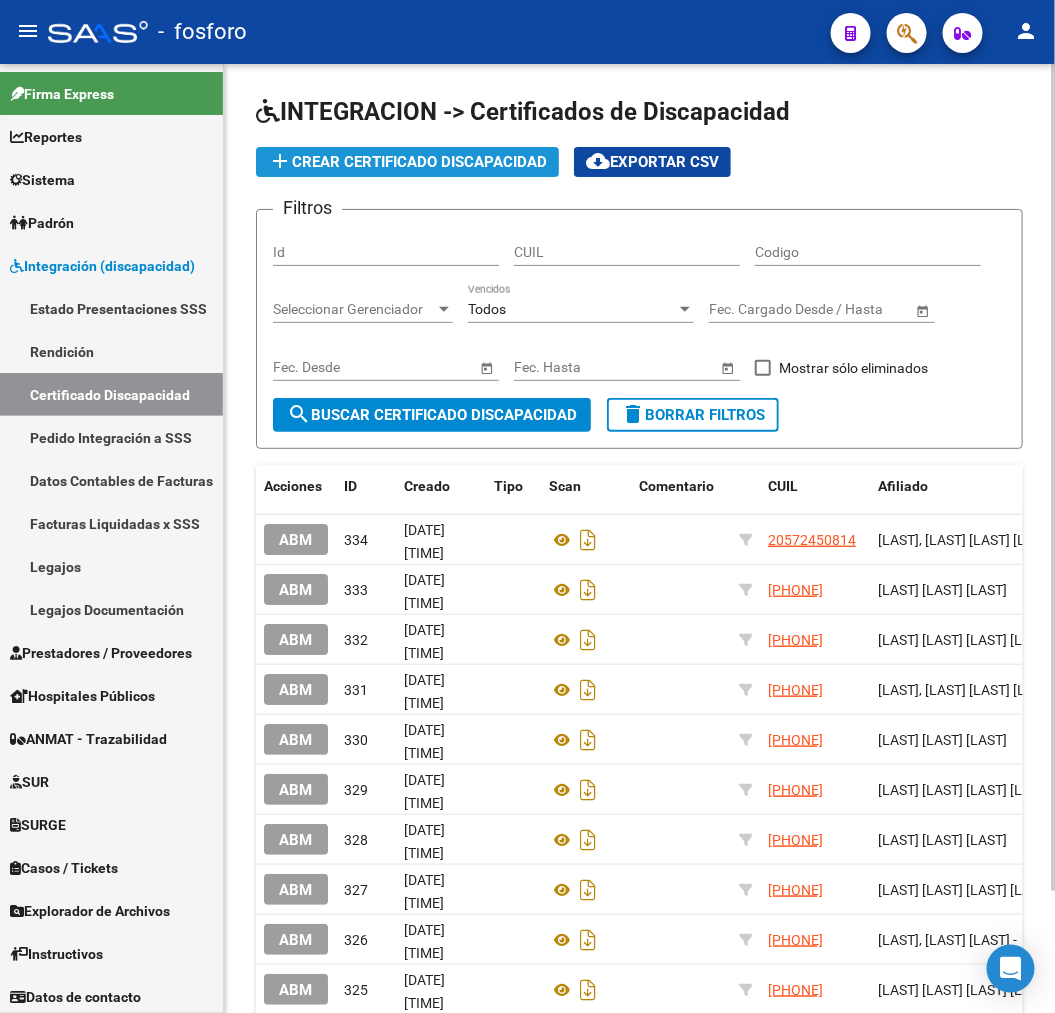 click on "add  Crear Certificado Discapacidad" 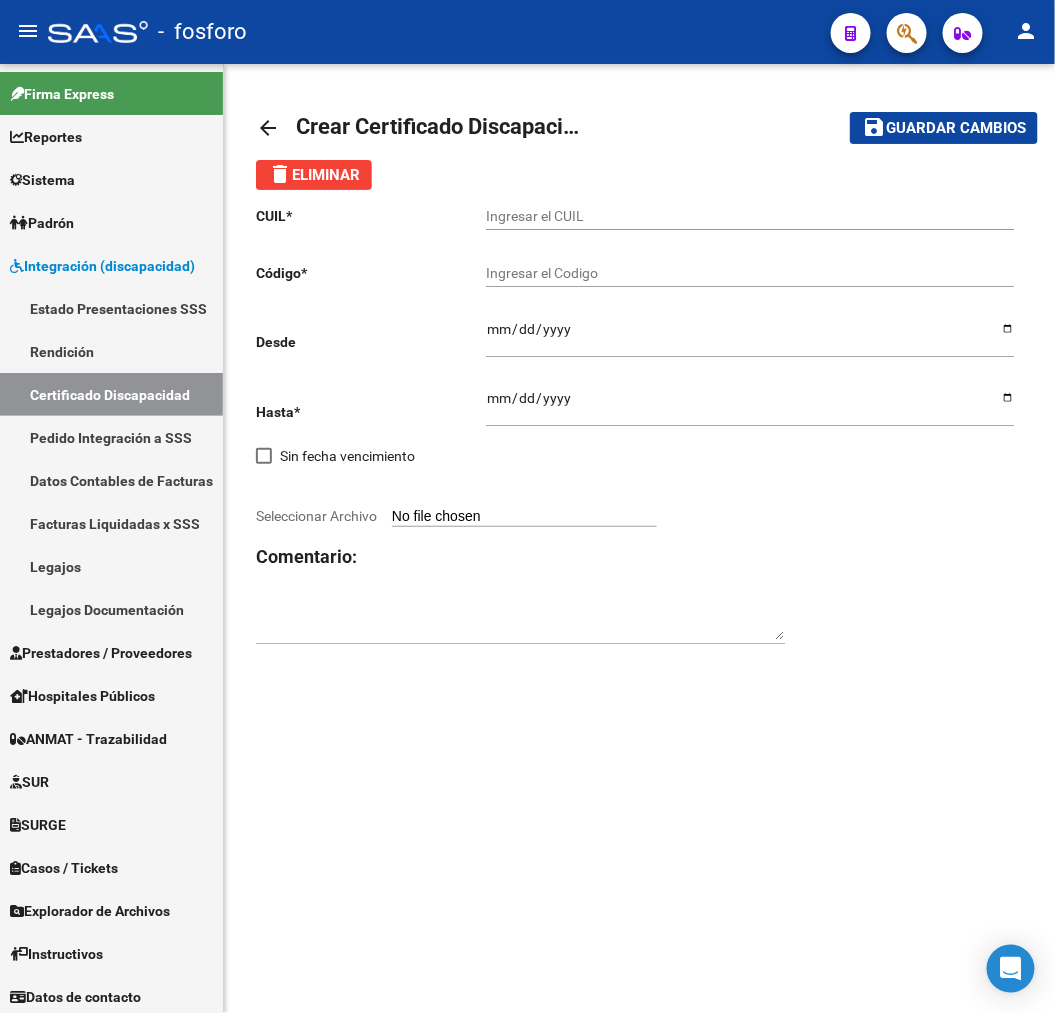 click on "Ingresar el CUIL" at bounding box center [750, 216] 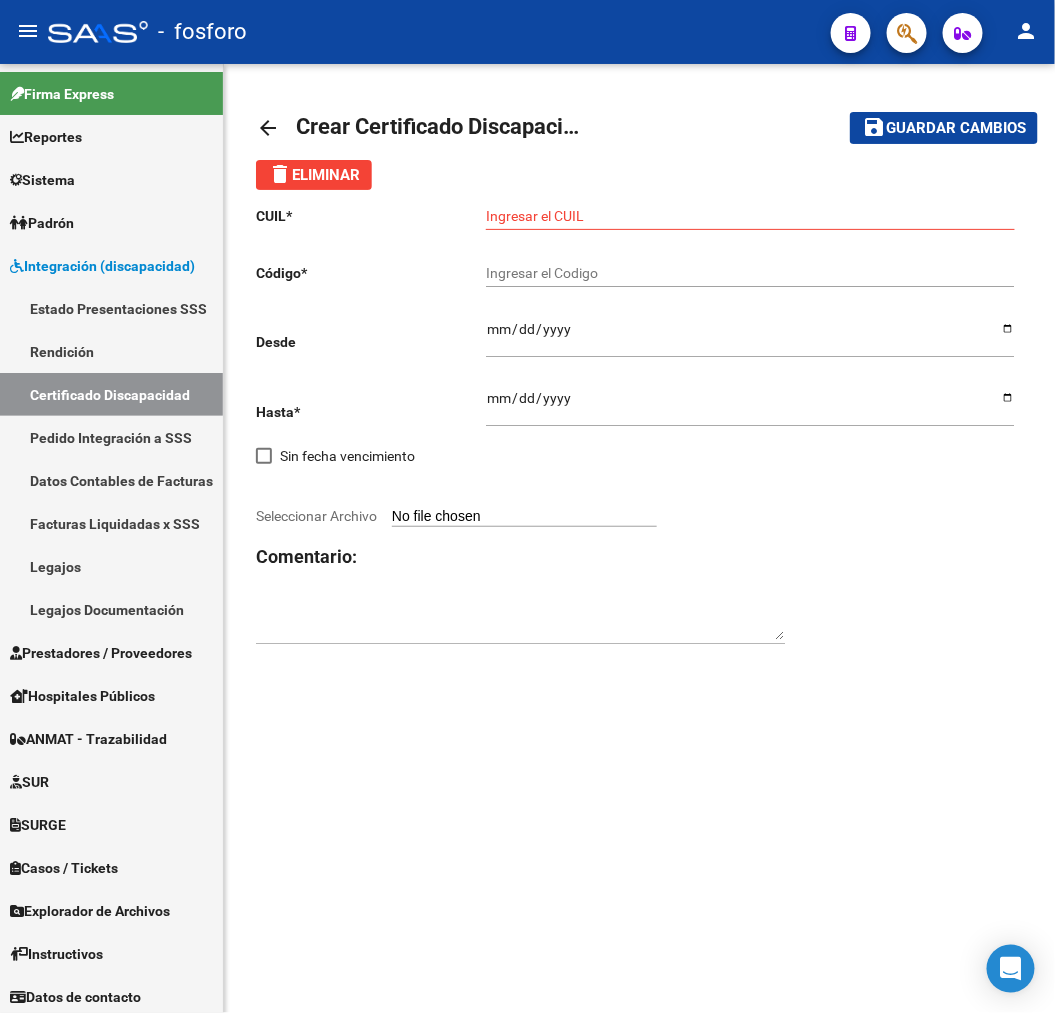 click on "Ingresar el CUIL" at bounding box center [750, 216] 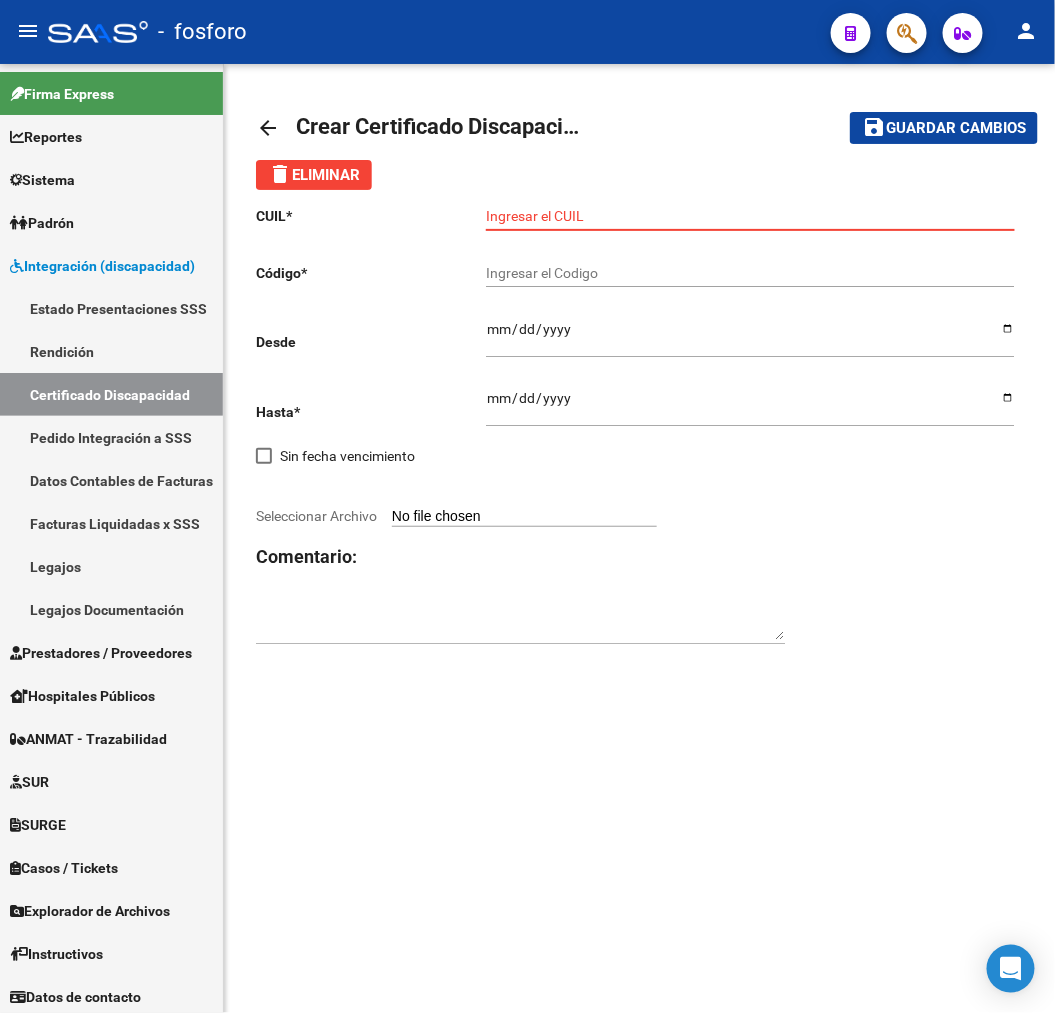 paste on "[CUIL]" 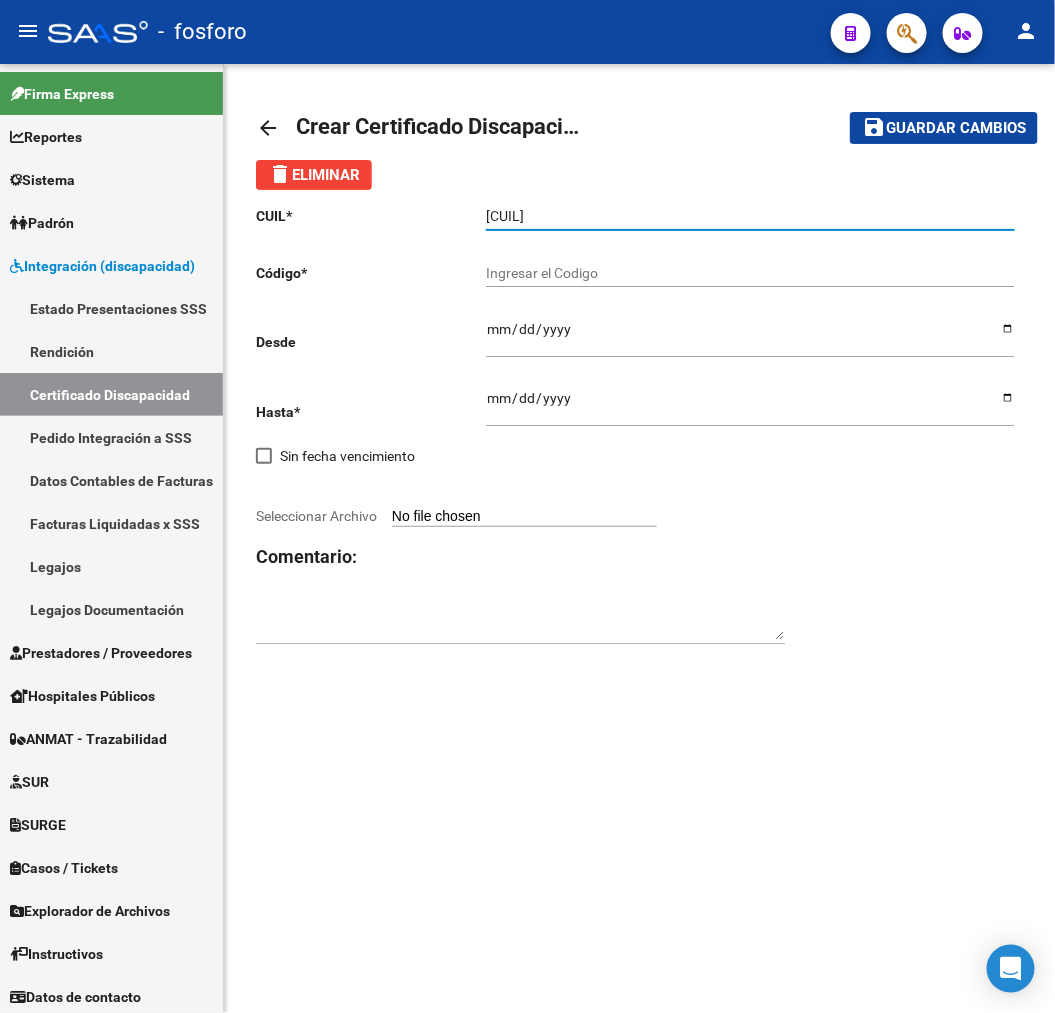 type on "[CUIL]" 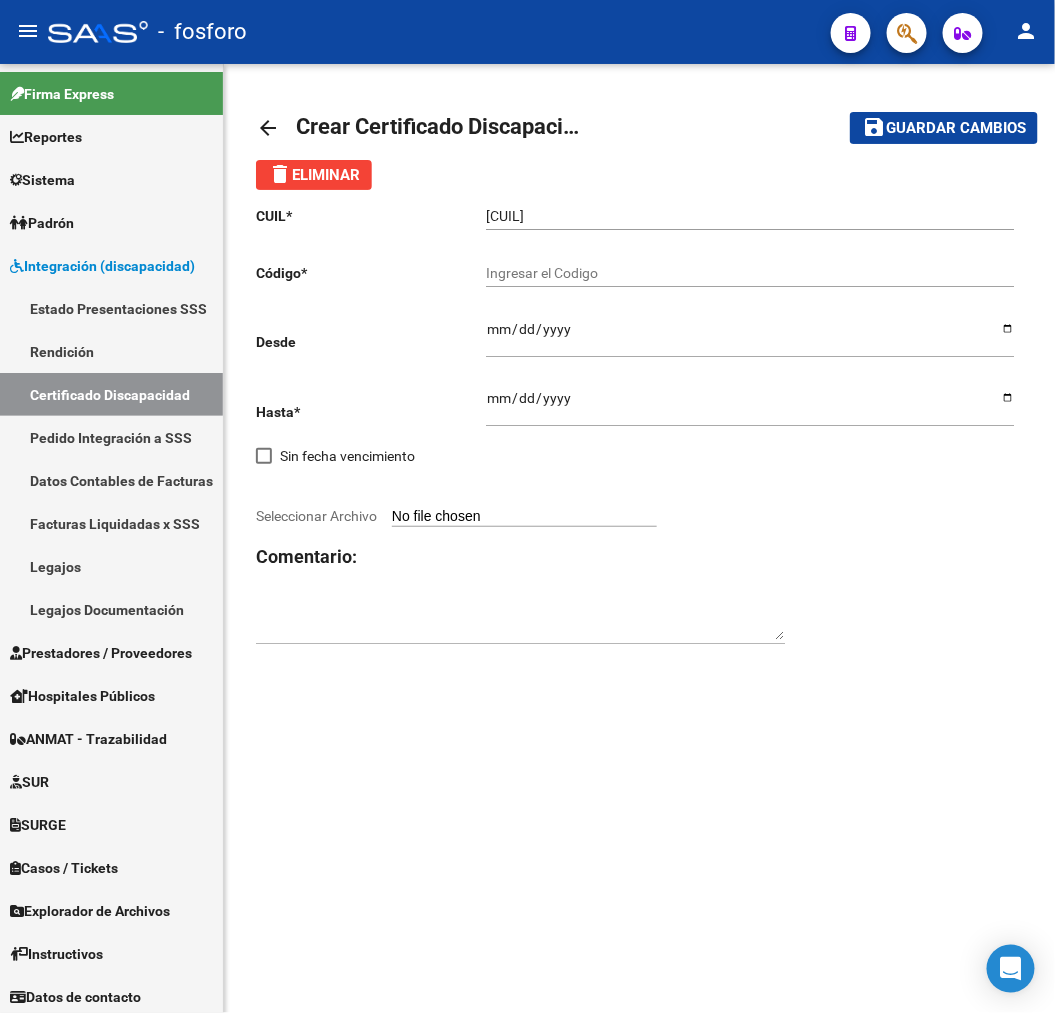click on "Ingresar el Codigo" 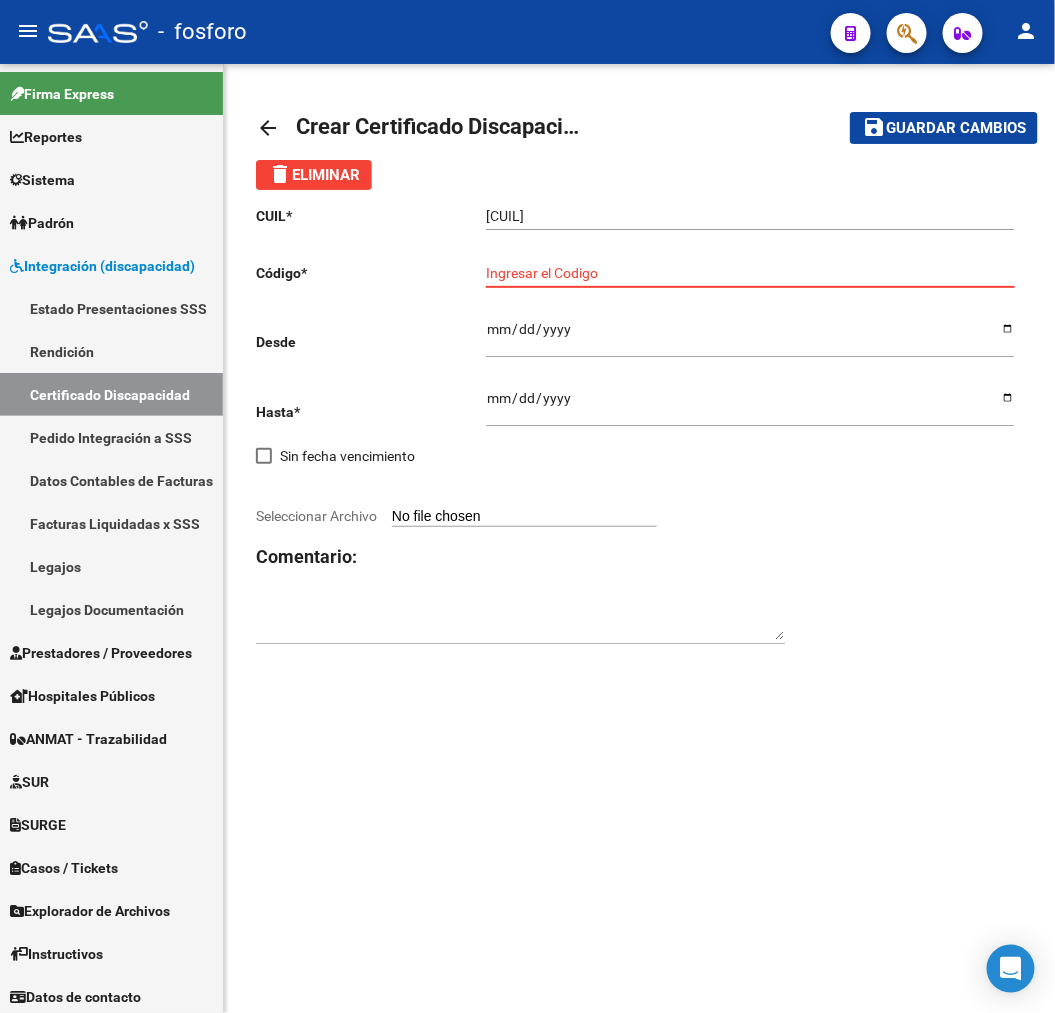 click on "Ingresar el Codigo" at bounding box center (750, 273) 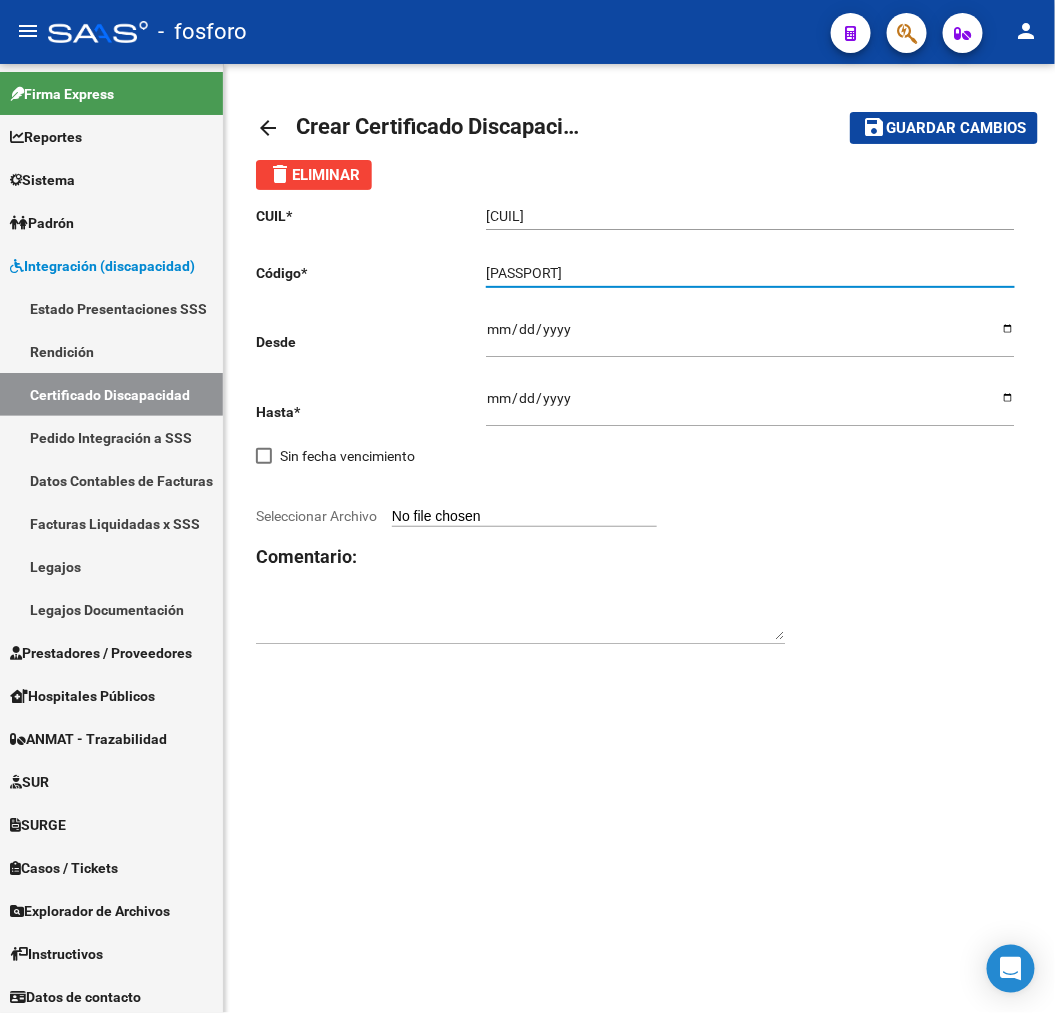 type on "[PASSPORT]" 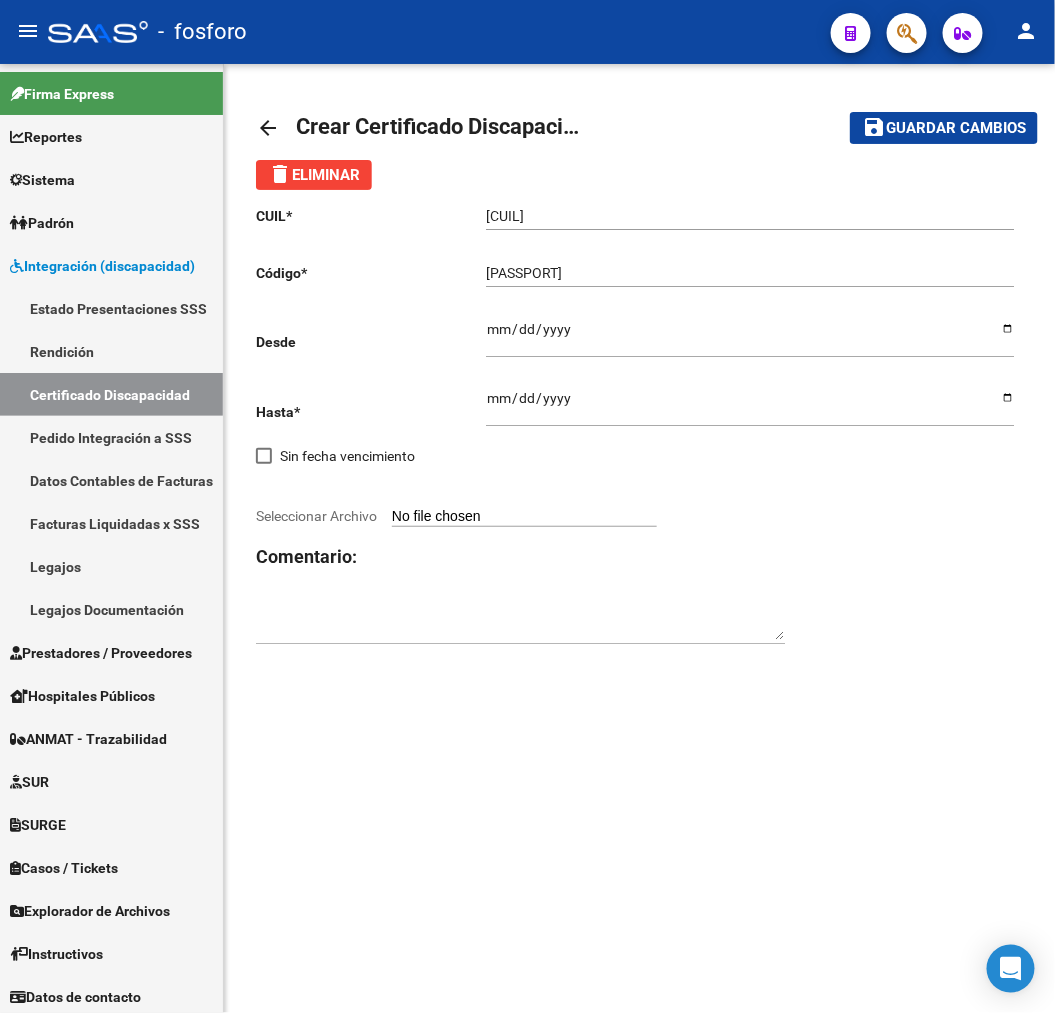 click on "Ingresar fec. Desde" at bounding box center [750, 336] 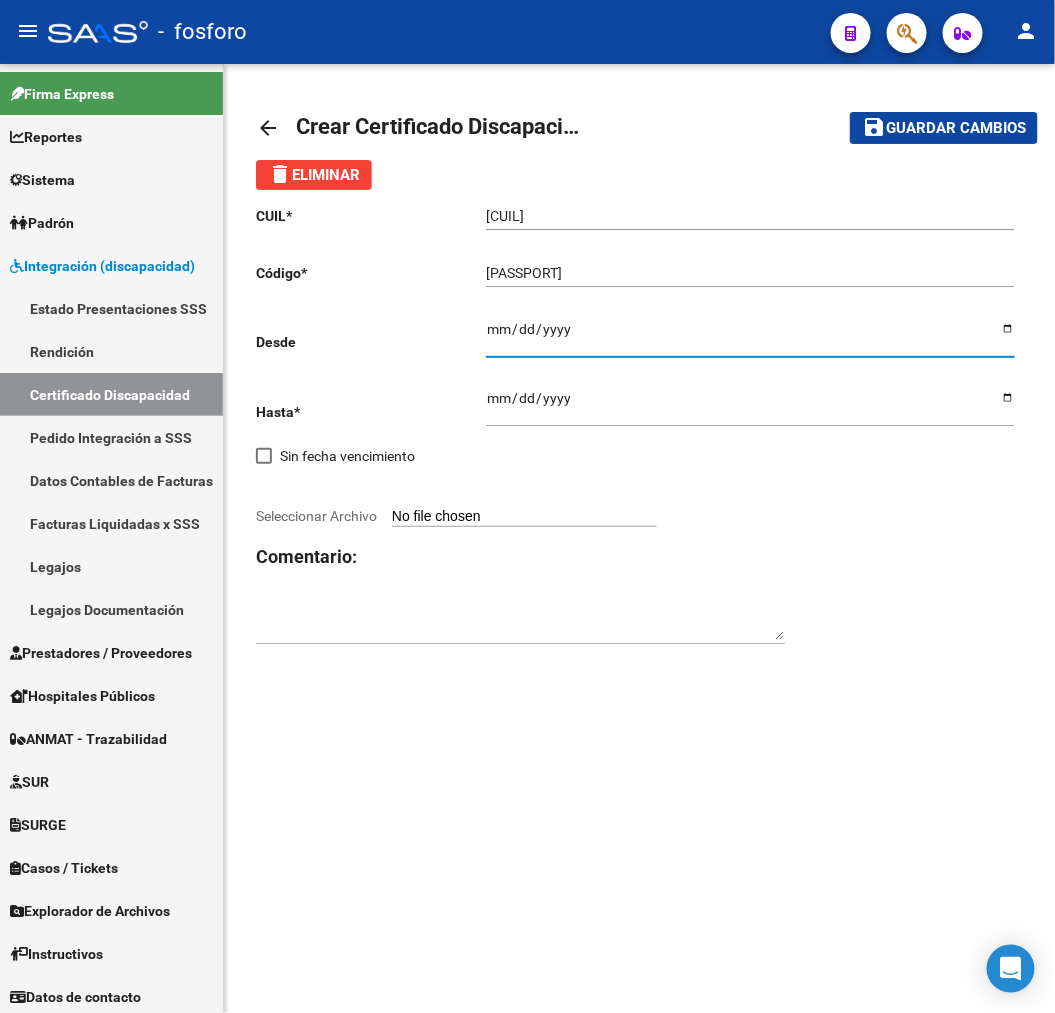 drag, startPoint x: 488, startPoint y: 333, endPoint x: 498, endPoint y: 337, distance: 10.770329 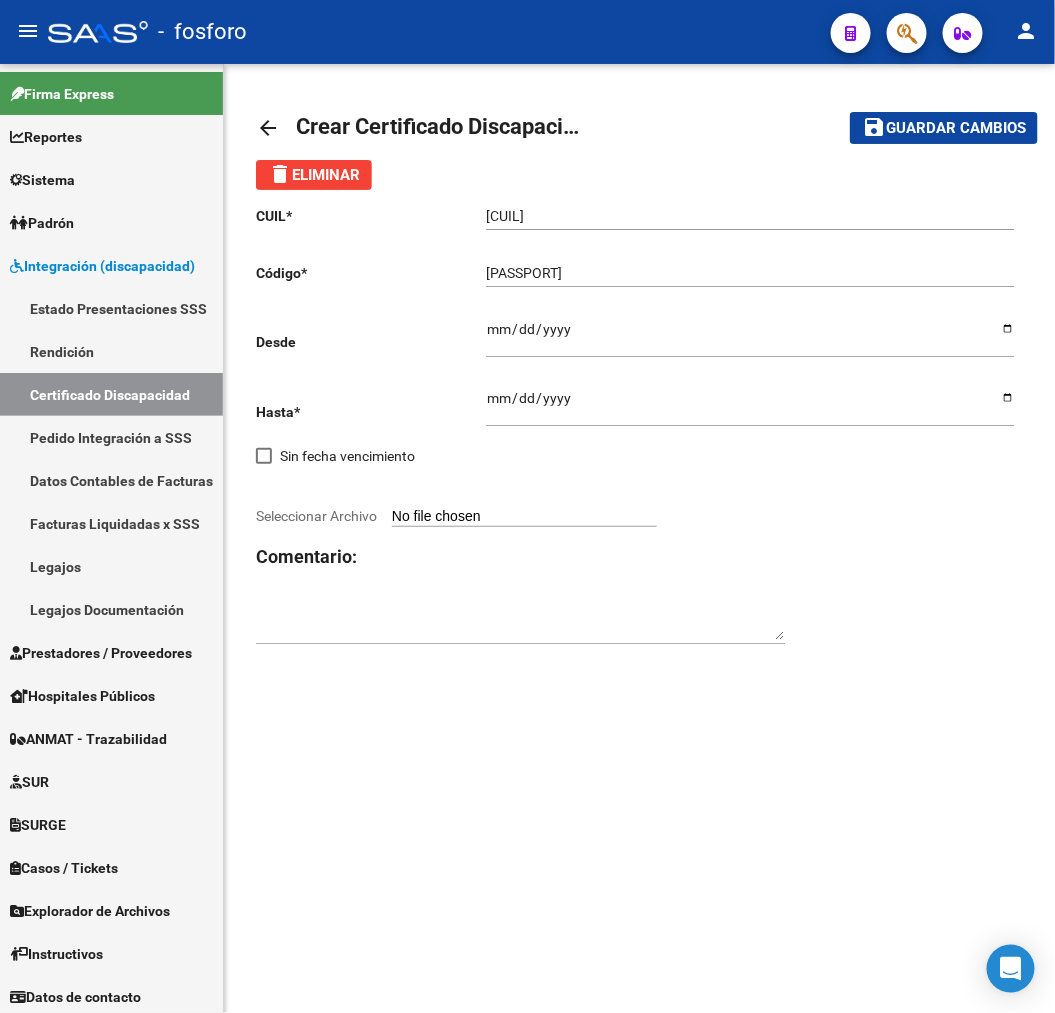click on "Ingresar fec. Desde" at bounding box center (750, 336) 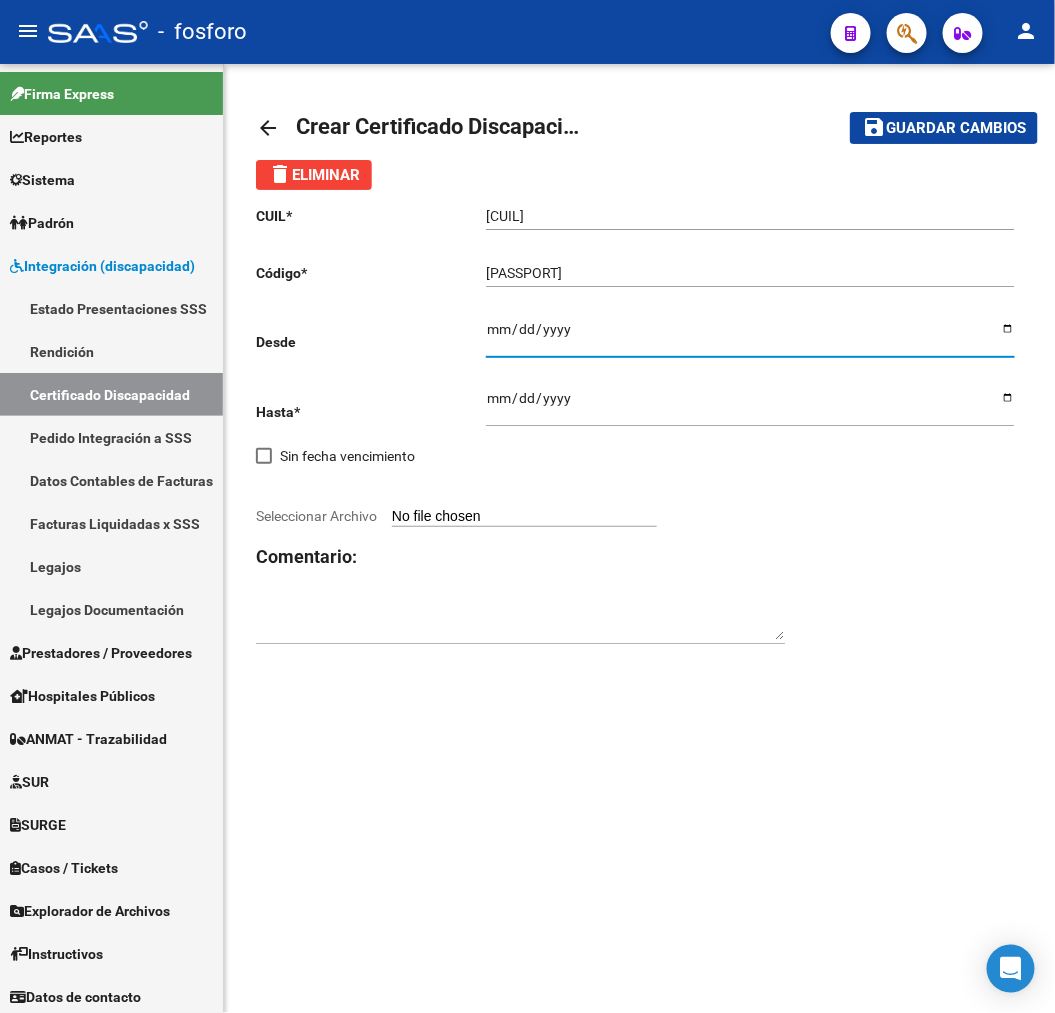 type on "2025-07-28" 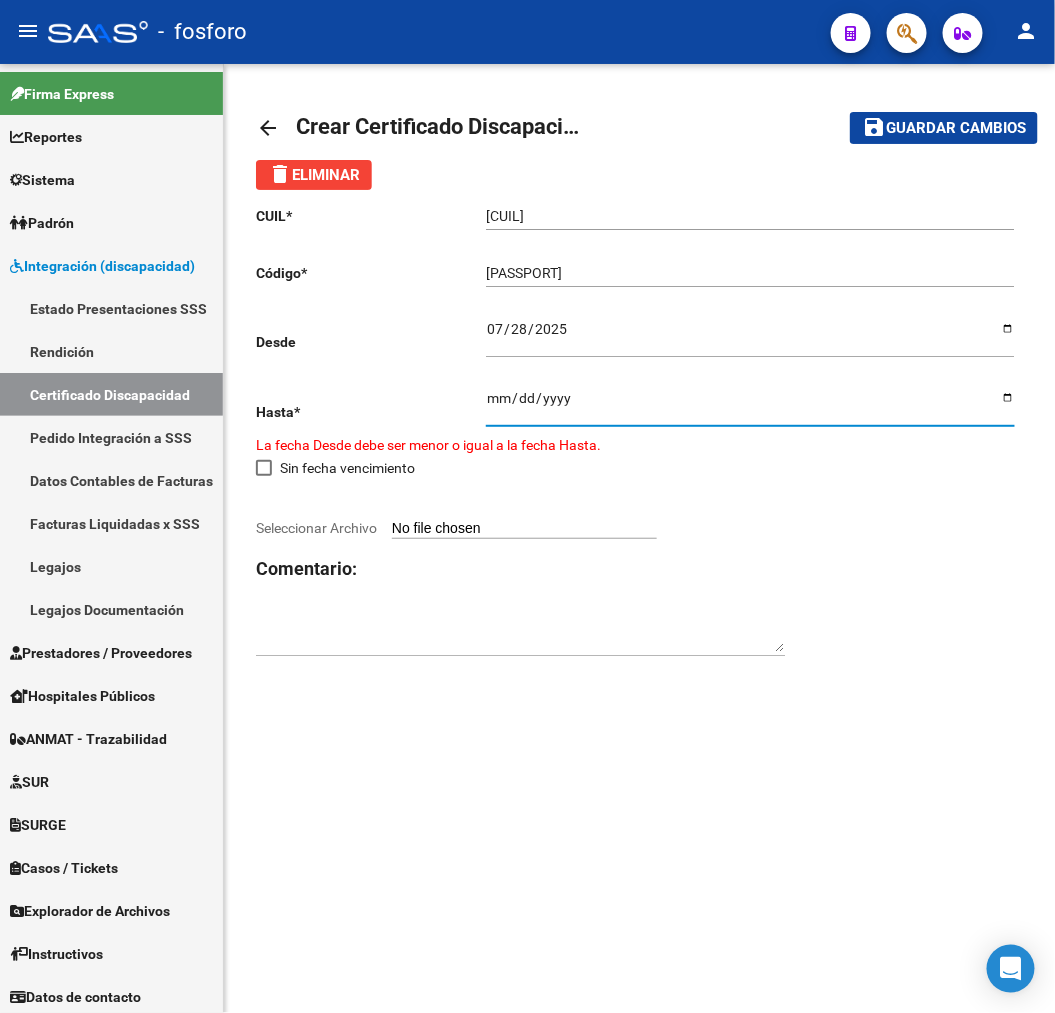 type on "[DATE]" 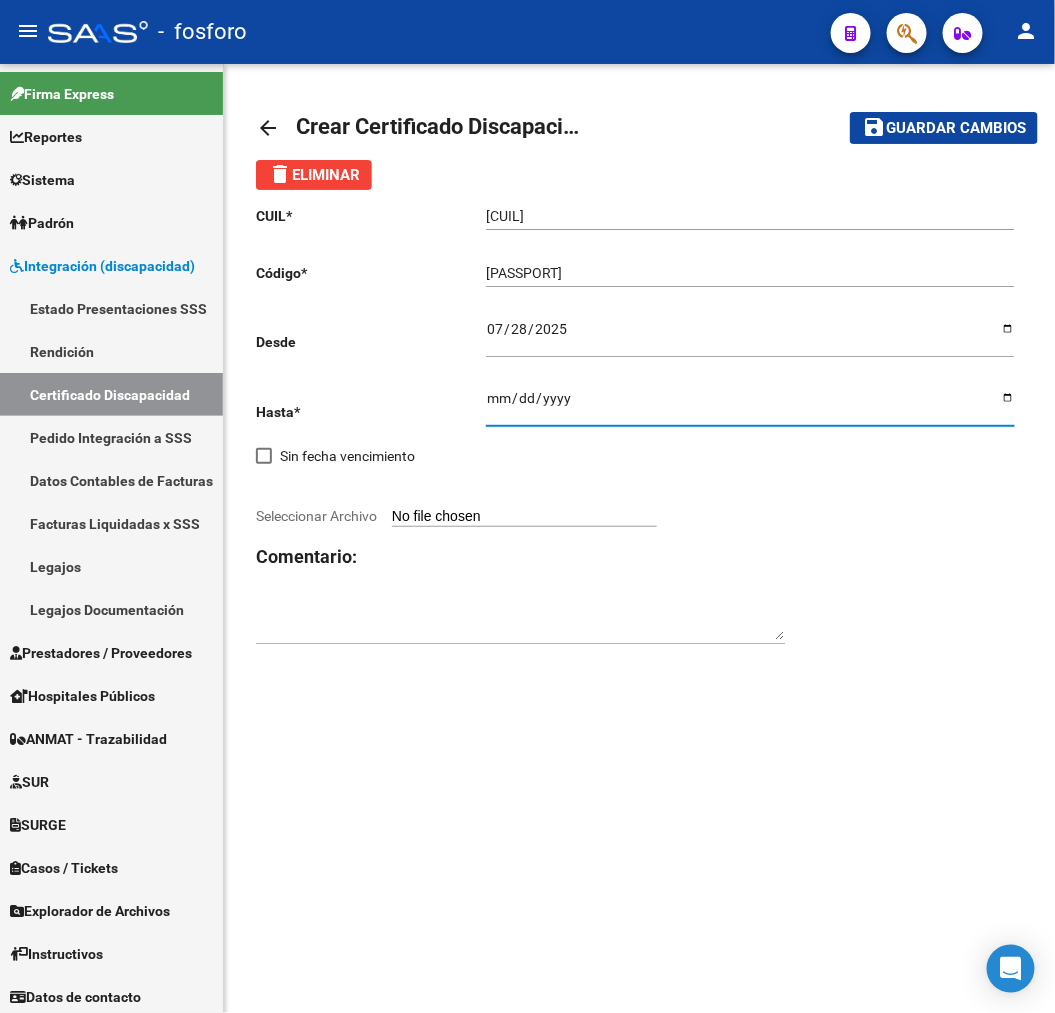 click on "CUIL  *   [CUIL] Ingresar el CUIL  Código  *   [PASSPORT] Ingresar el Codigo  Desde    [DATE] Ingresar fec. Desde  Hasta  *   [DATE] Ingresar fec. Hasta     Sin fecha vencimiento        Seleccionar Archivo Comentario:" 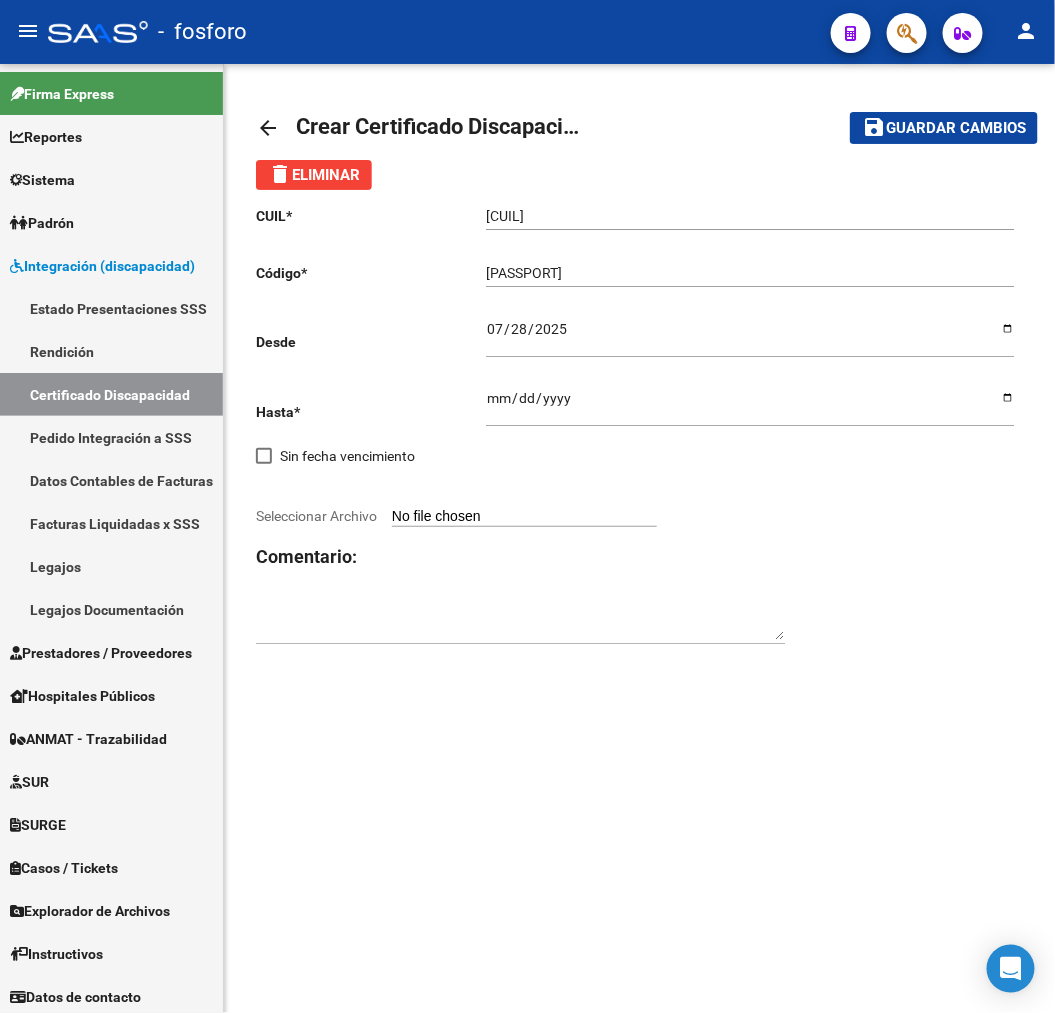 click on "Seleccionar Archivo" at bounding box center (524, 517) 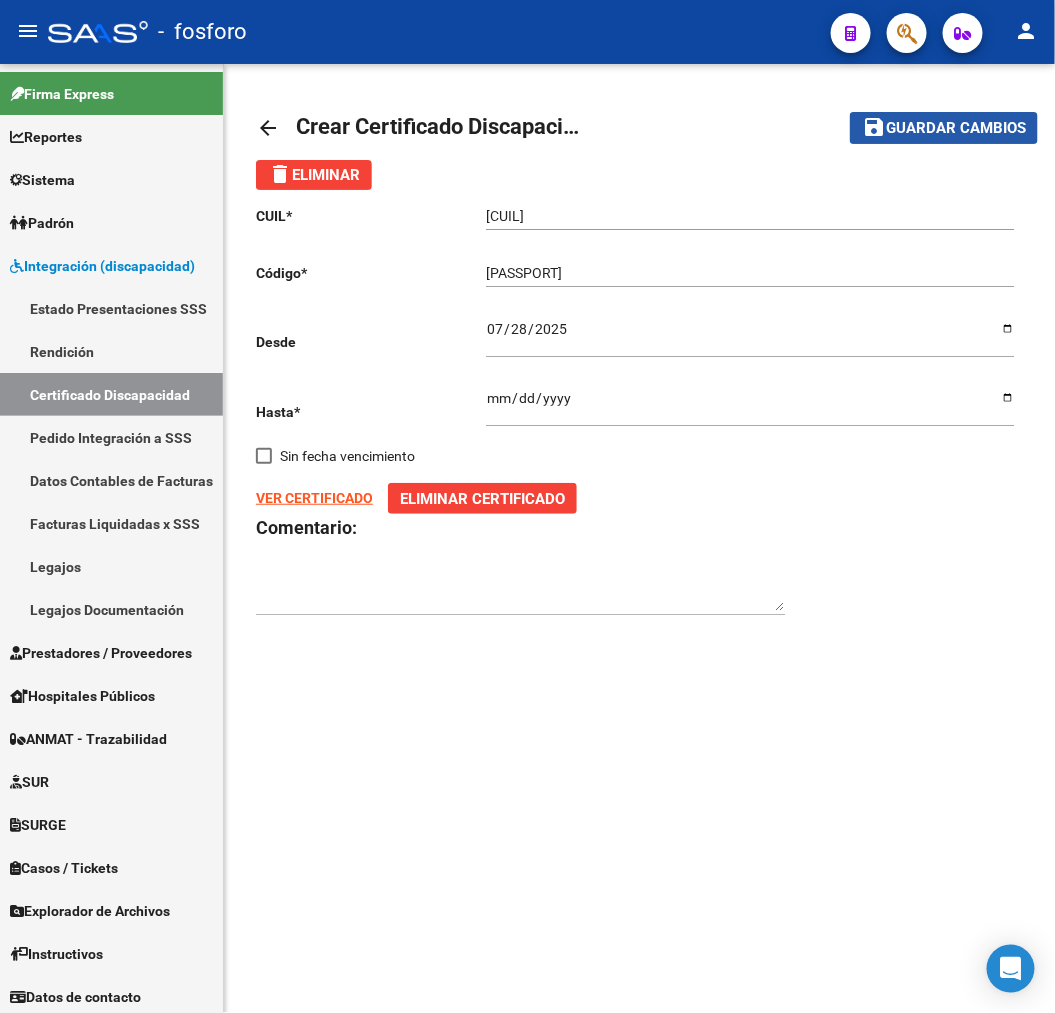 click on "Guardar cambios" 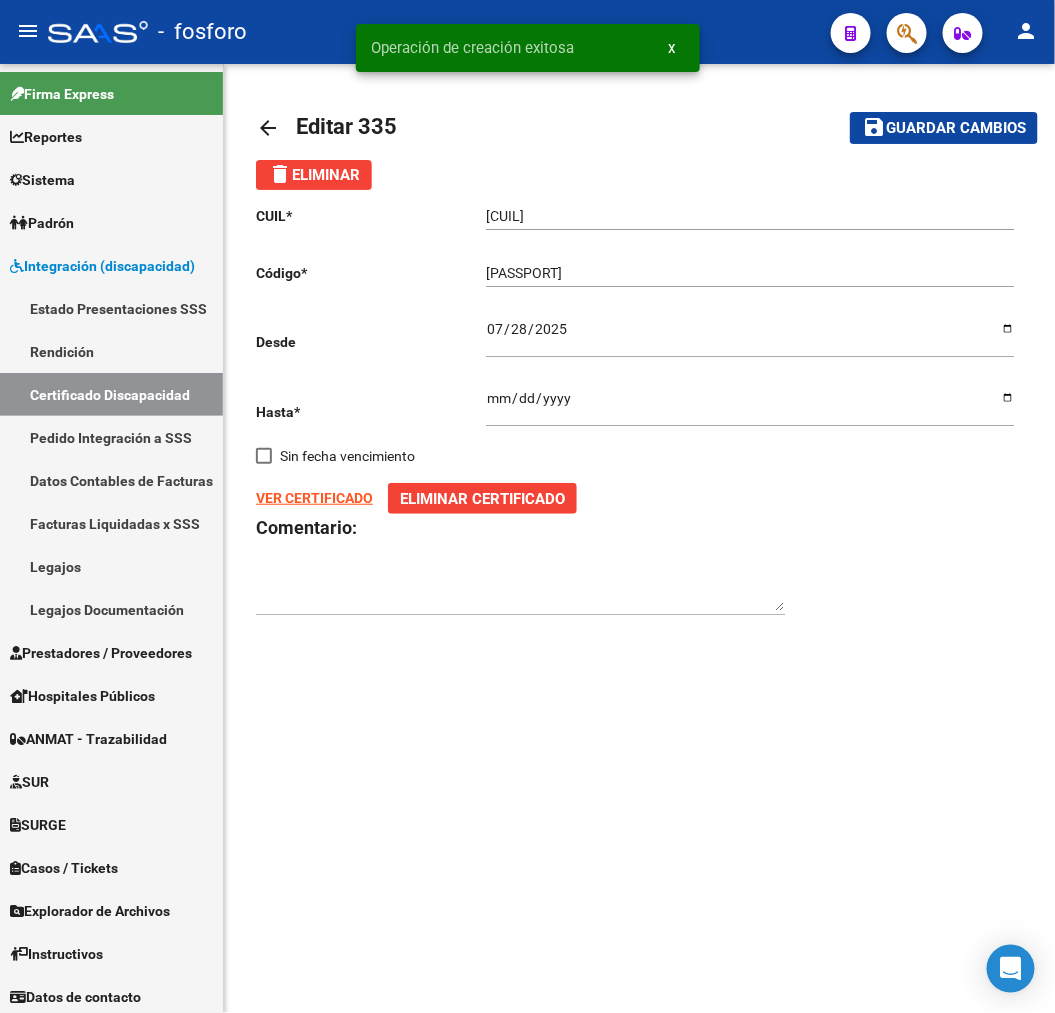 click on "arrow_back" 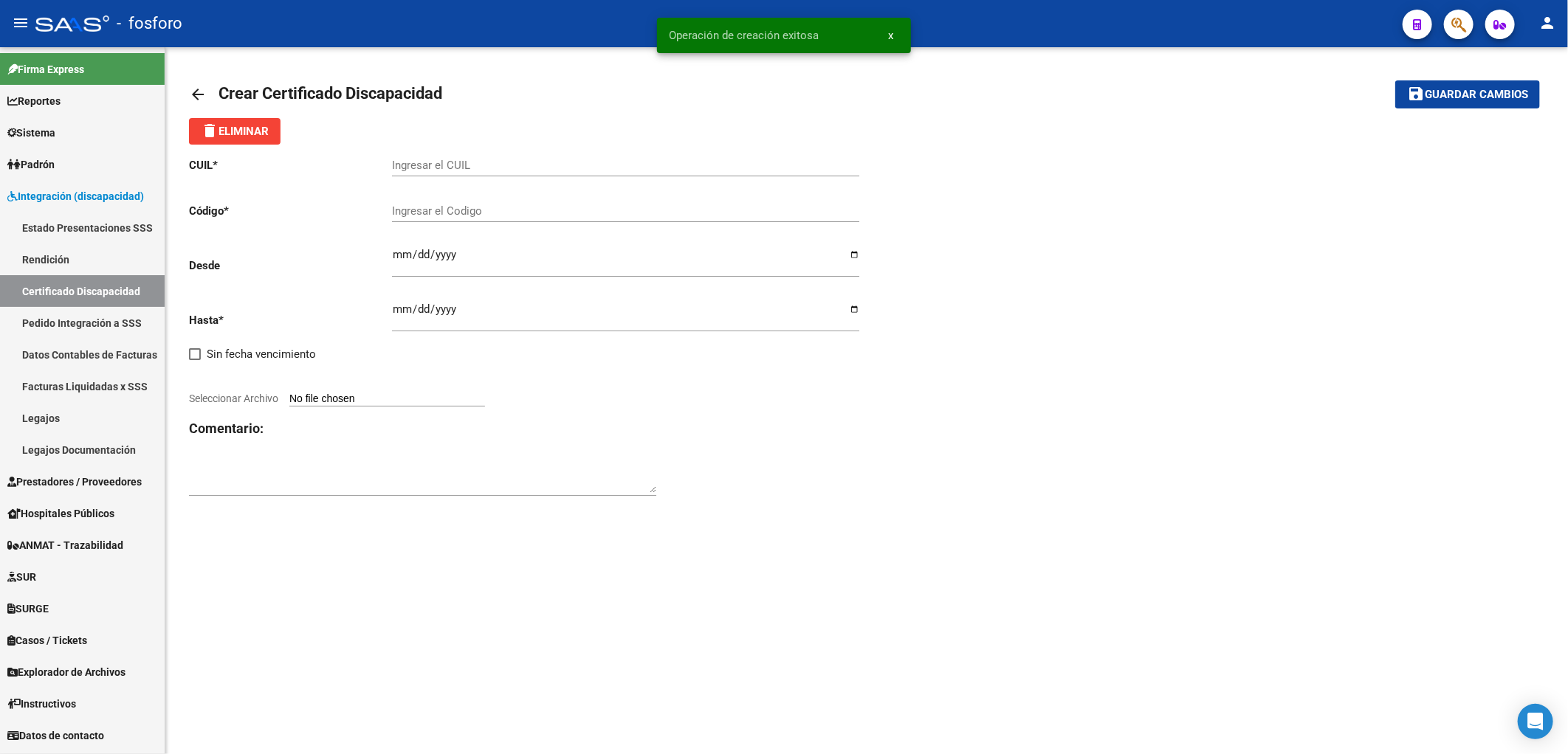 click on "arrow_back" 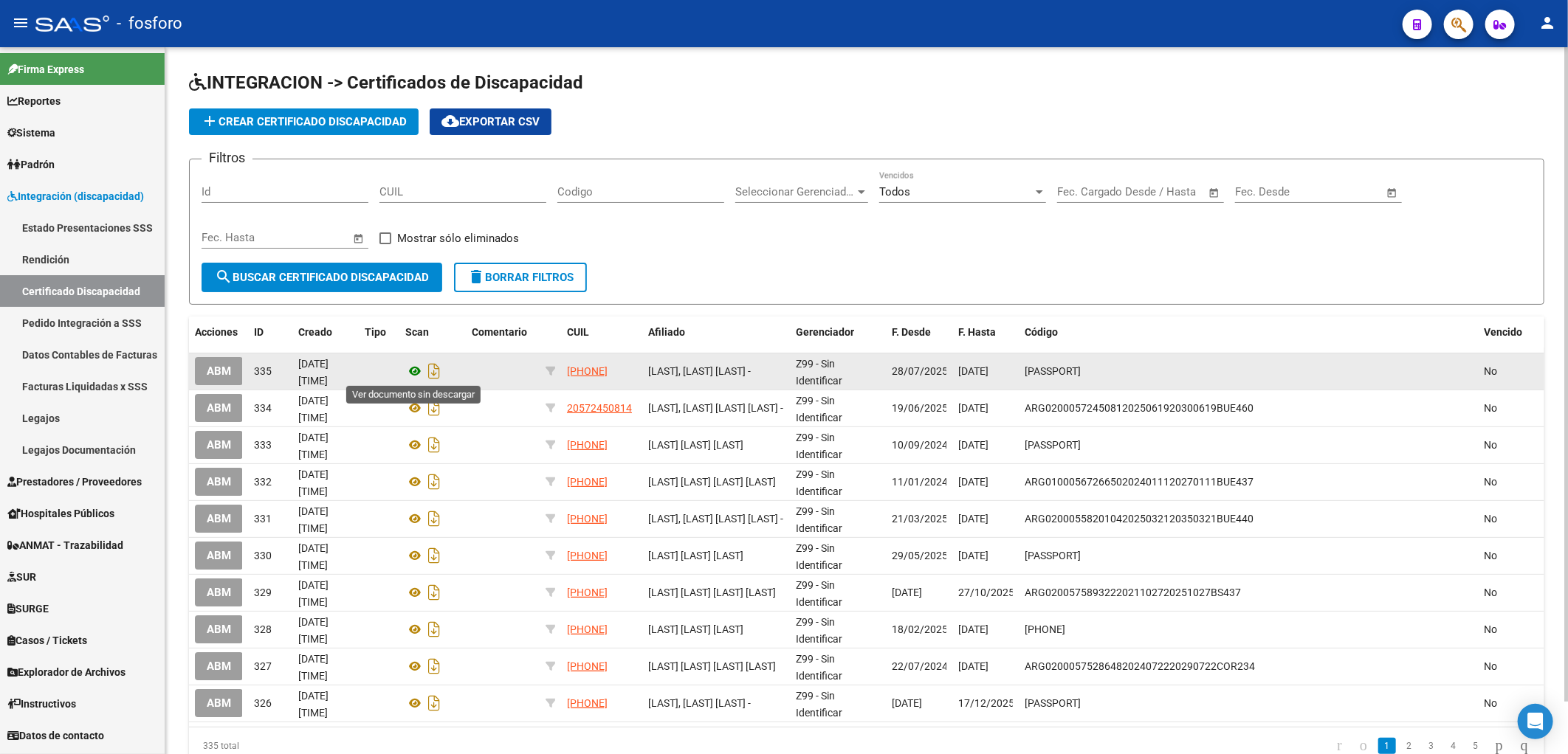 click 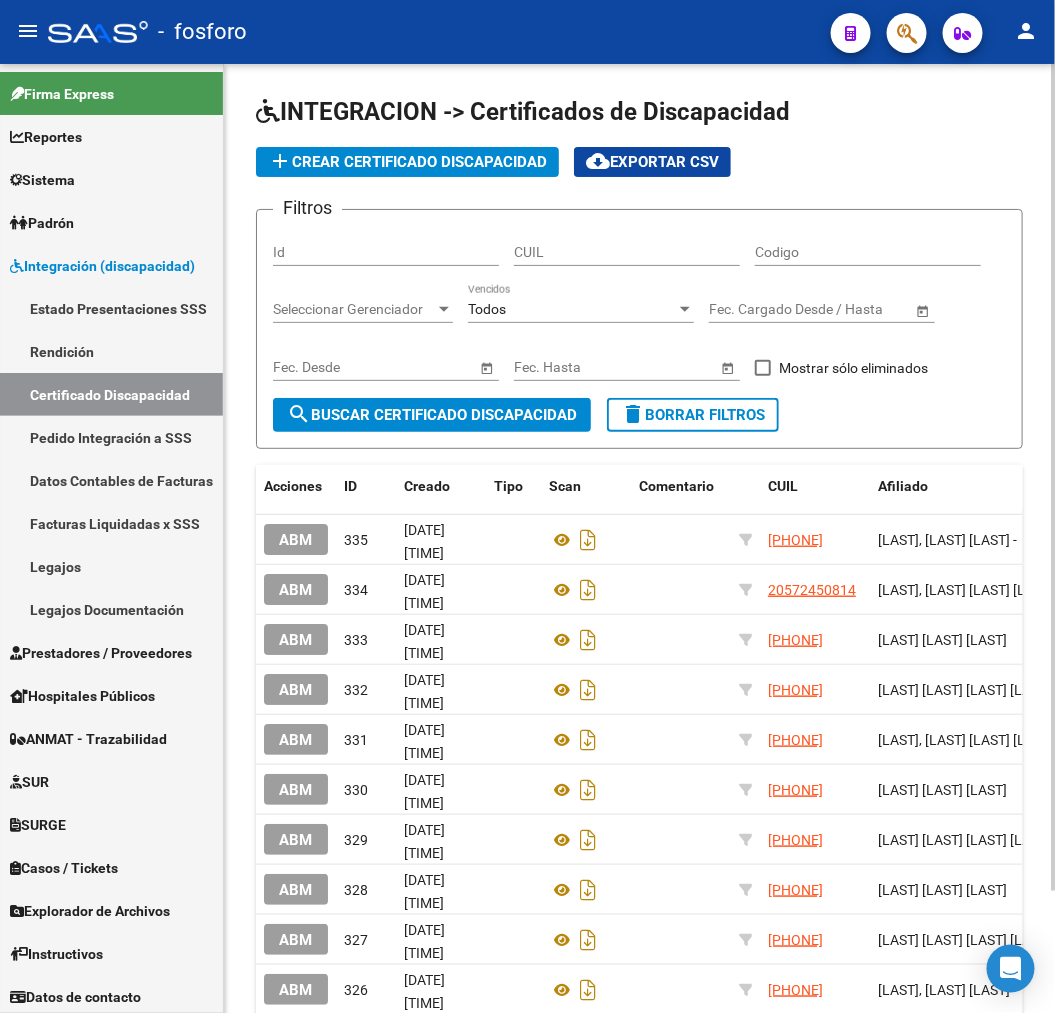 click on "Filtros Id CUIL Codigo Seleccionar Gerenciador Seleccionar Gerenciador Todos Vencidos Start date – End date Fec. Cargado Desde / Hasta Start date – End date Fec. Desde Start date – End date Fec. Hasta   Mostrar sólo eliminados" 